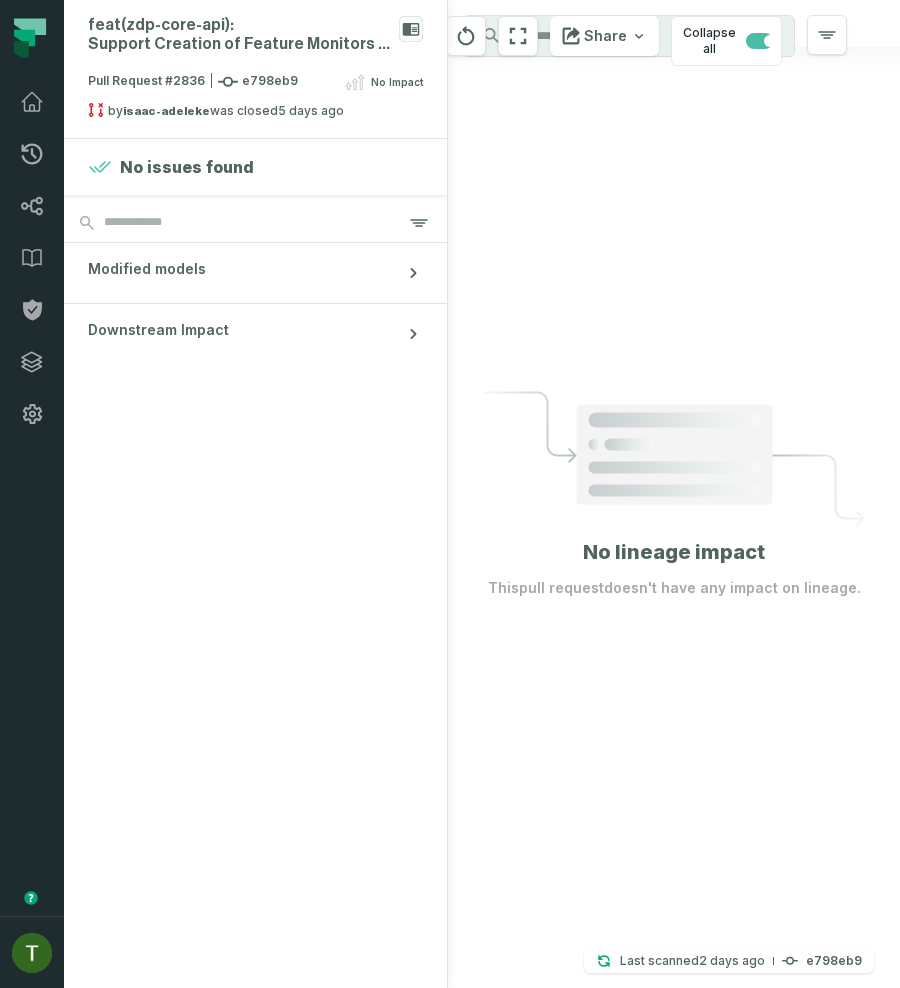 scroll, scrollTop: 0, scrollLeft: 0, axis: both 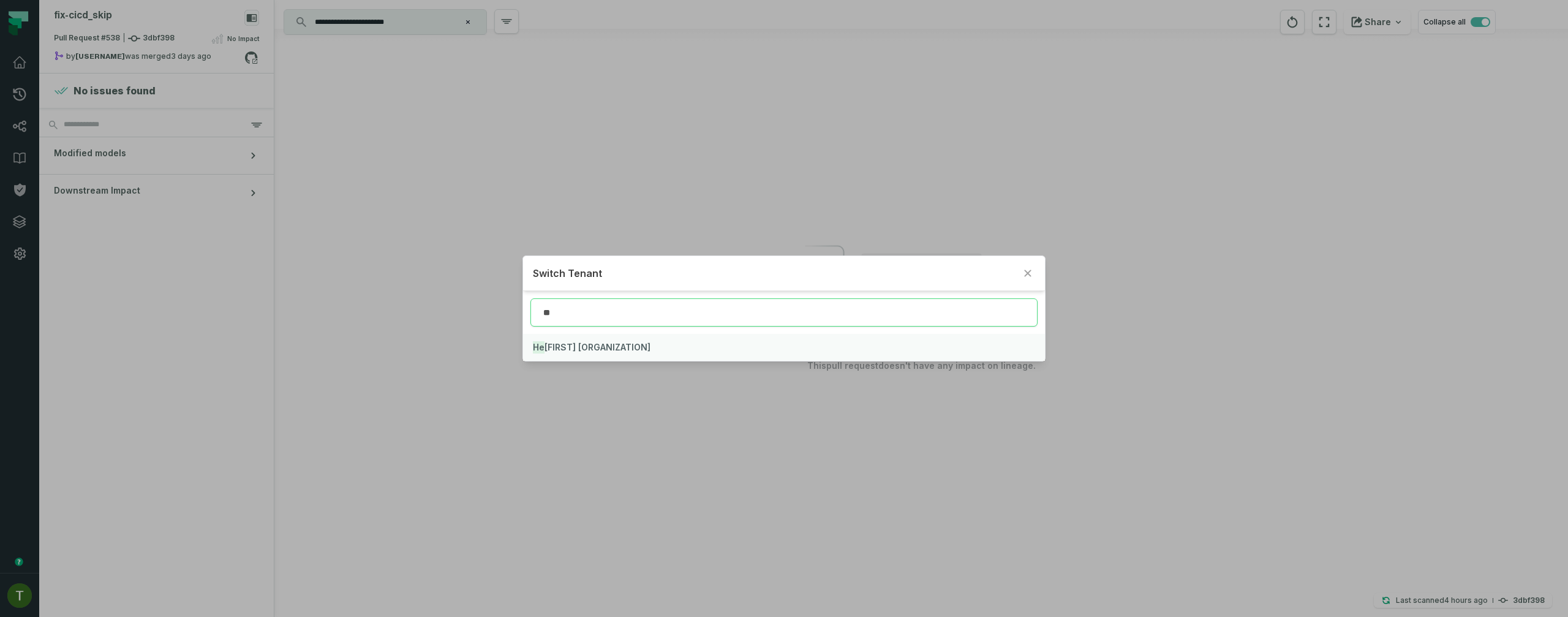 type on "**" 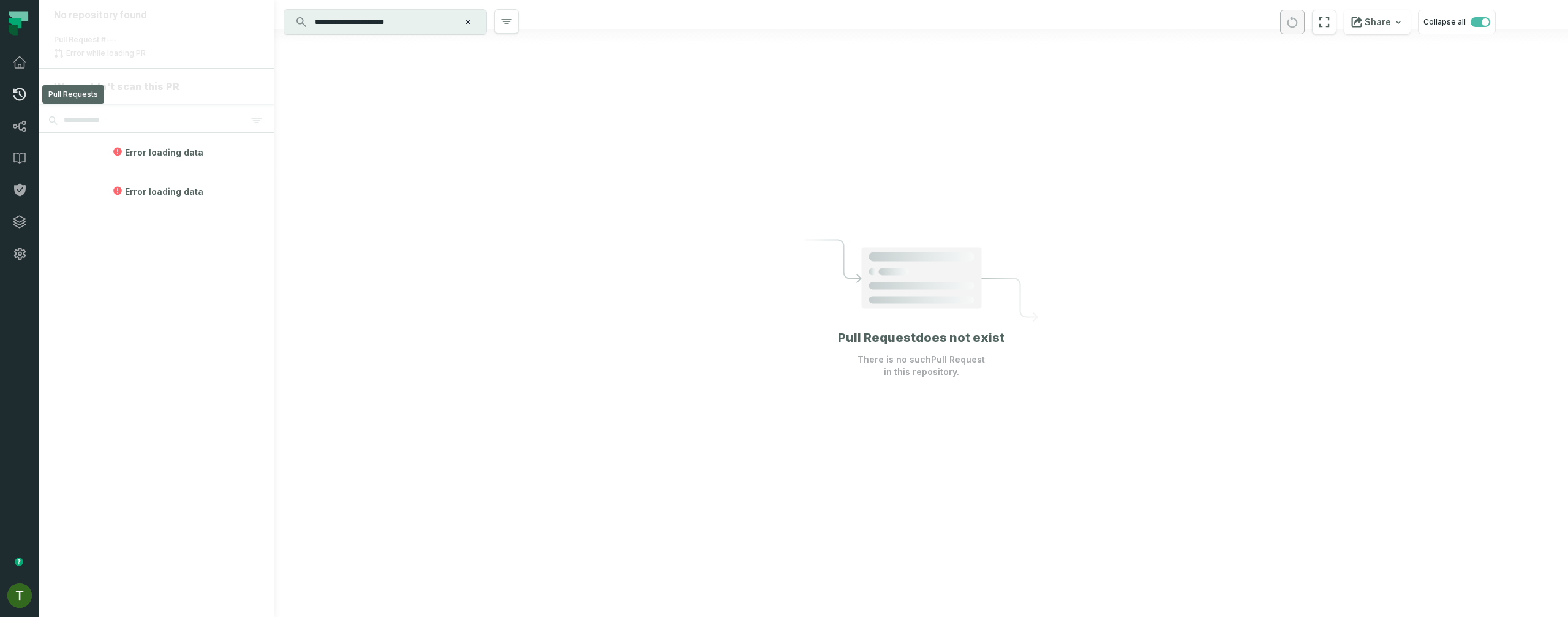 click 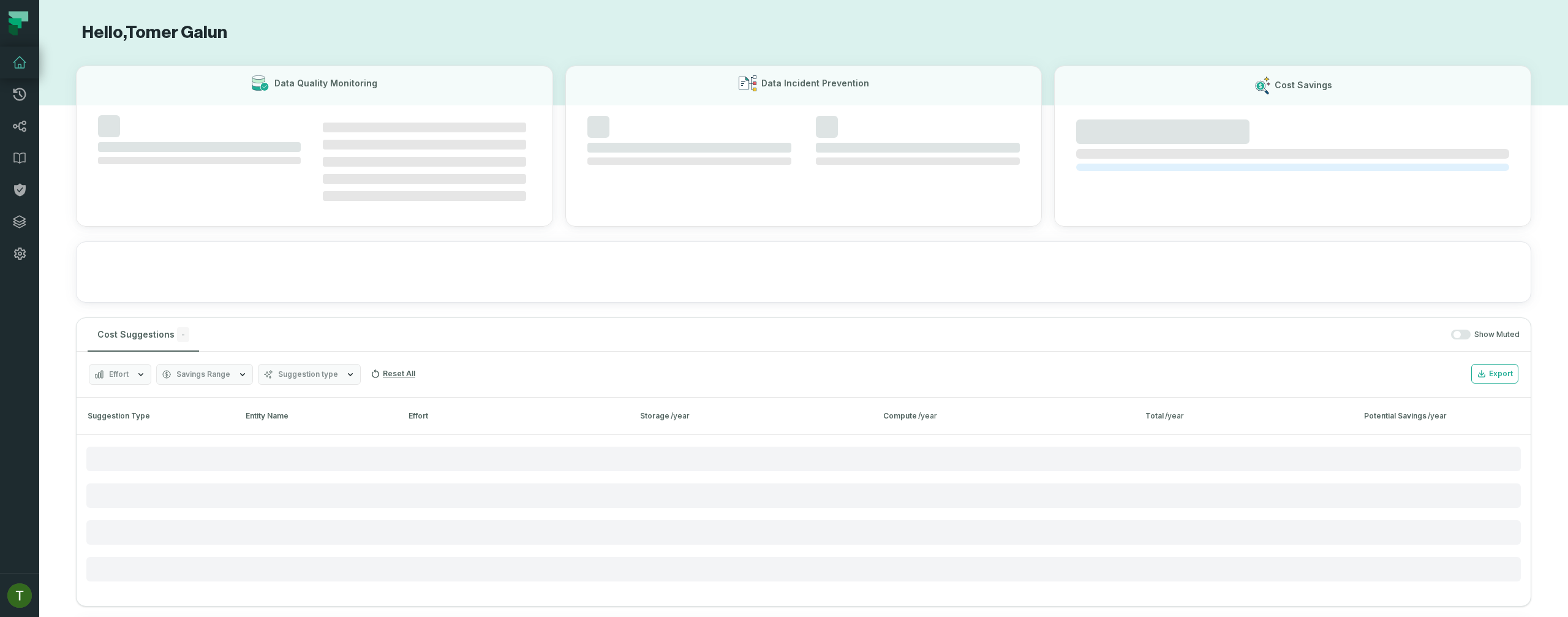 scroll, scrollTop: 0, scrollLeft: 0, axis: both 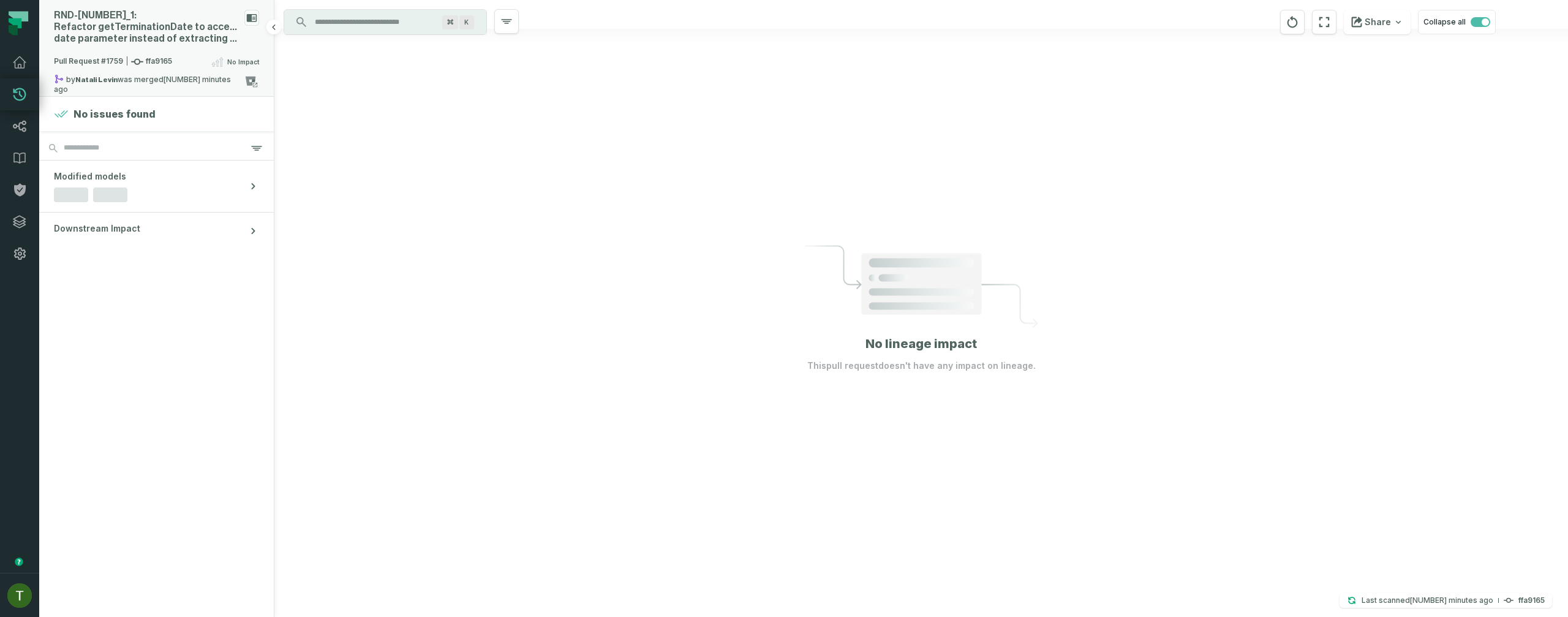 click on "RND- [NUMBER]_ [NUMBER]: Refactor getTerminationDate to accept explicit term_ date parameter instead of extracting from user billing details" at bounding box center (146, 27) 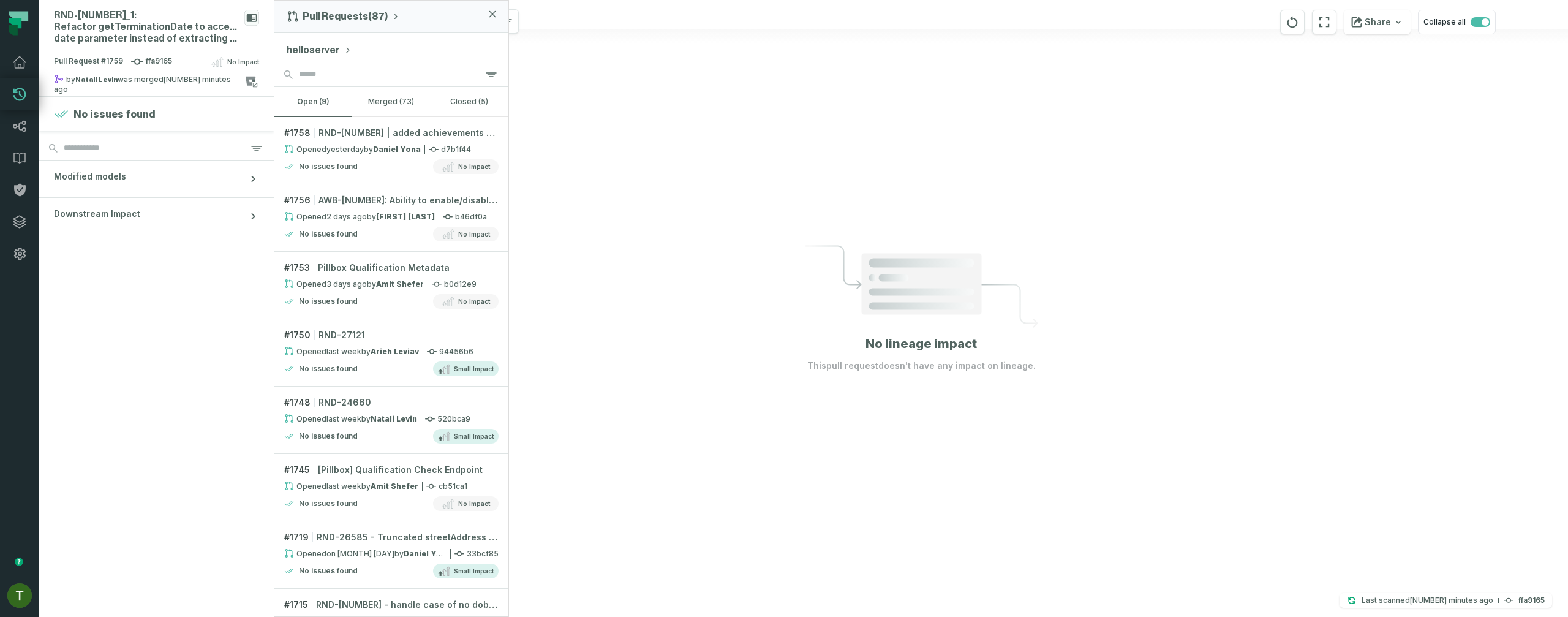 click on "helloserver" at bounding box center [319, 50] 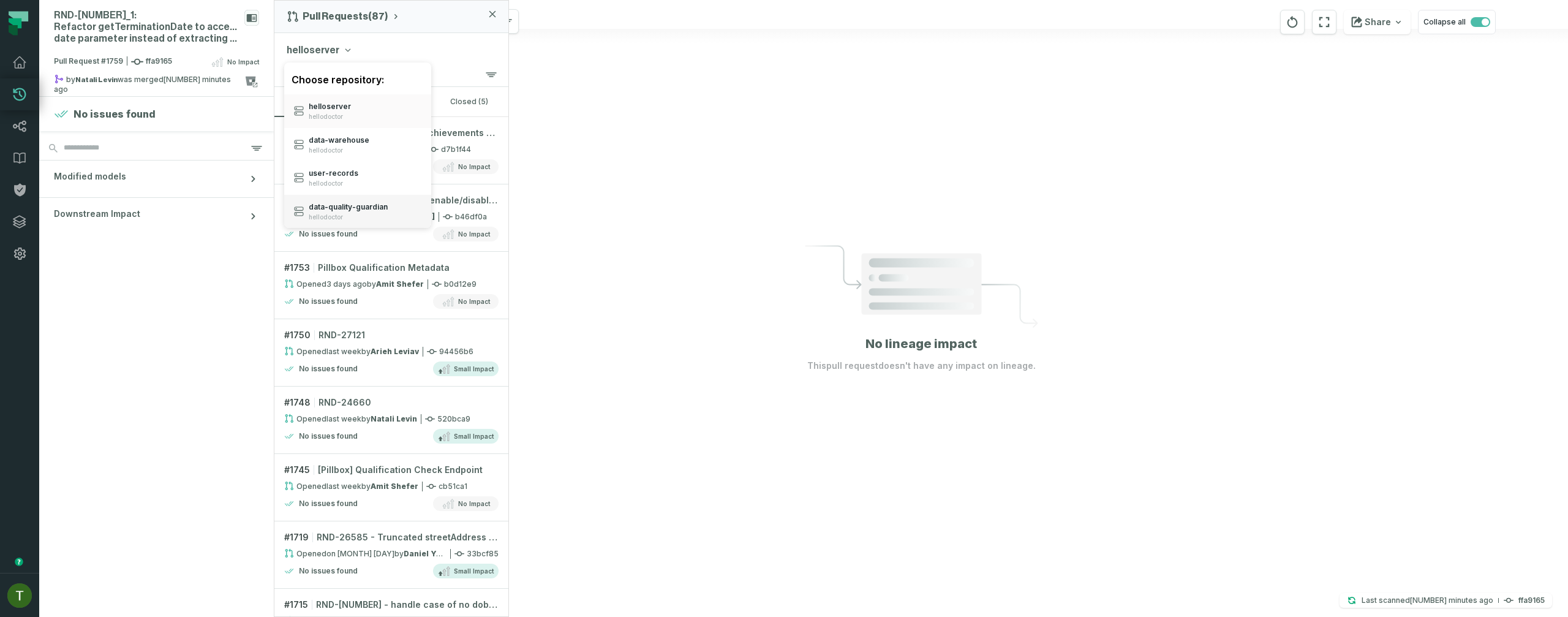 click on "data- quality- guardian" at bounding box center [348, 207] 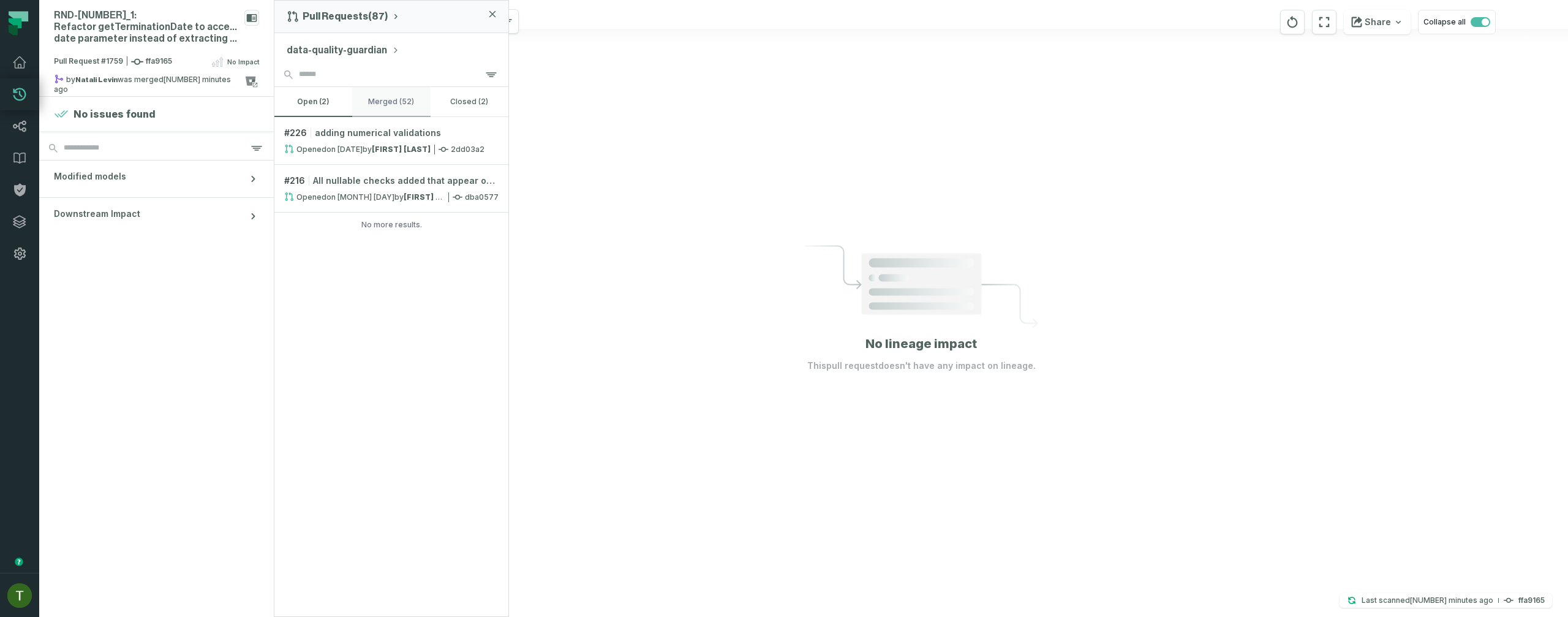 click on "merged (52)" at bounding box center (391, 102) 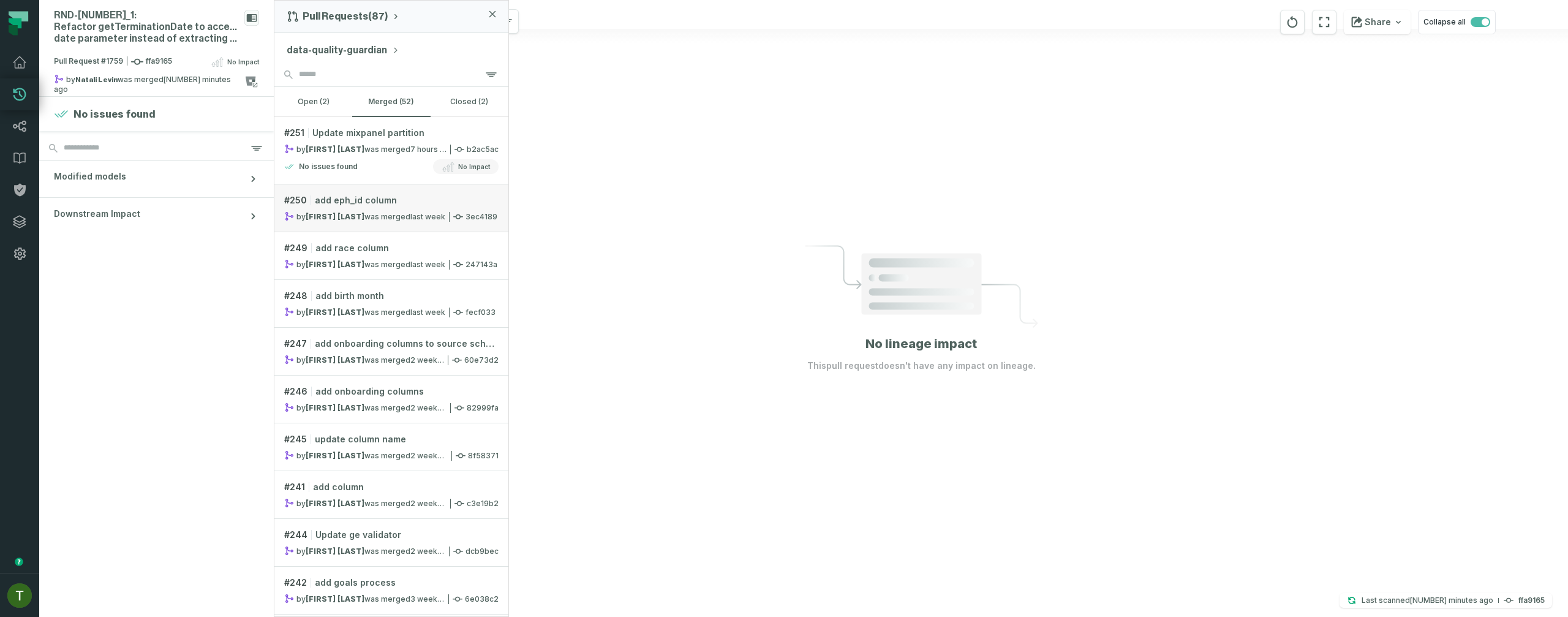 click on "by [FIRST] [LAST] was merged [DATE], [TIME] [HASH]" at bounding box center [364, 216] 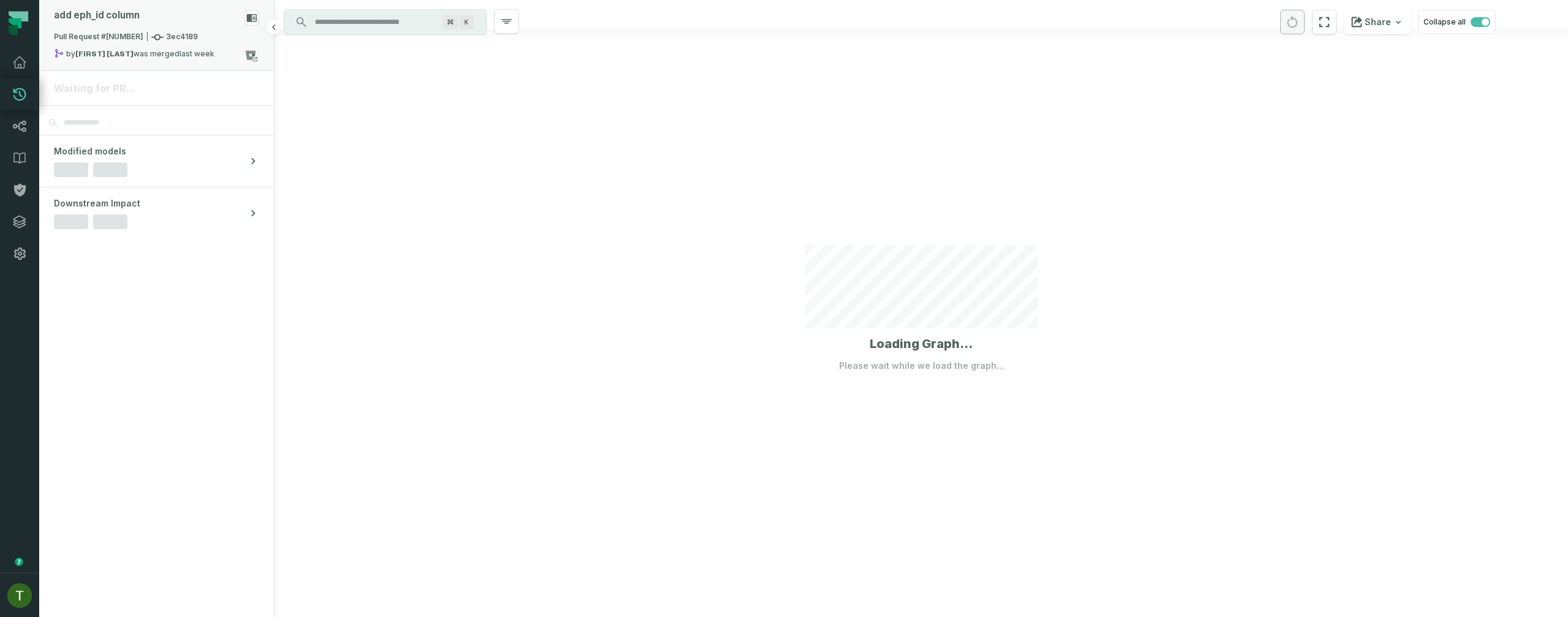 click 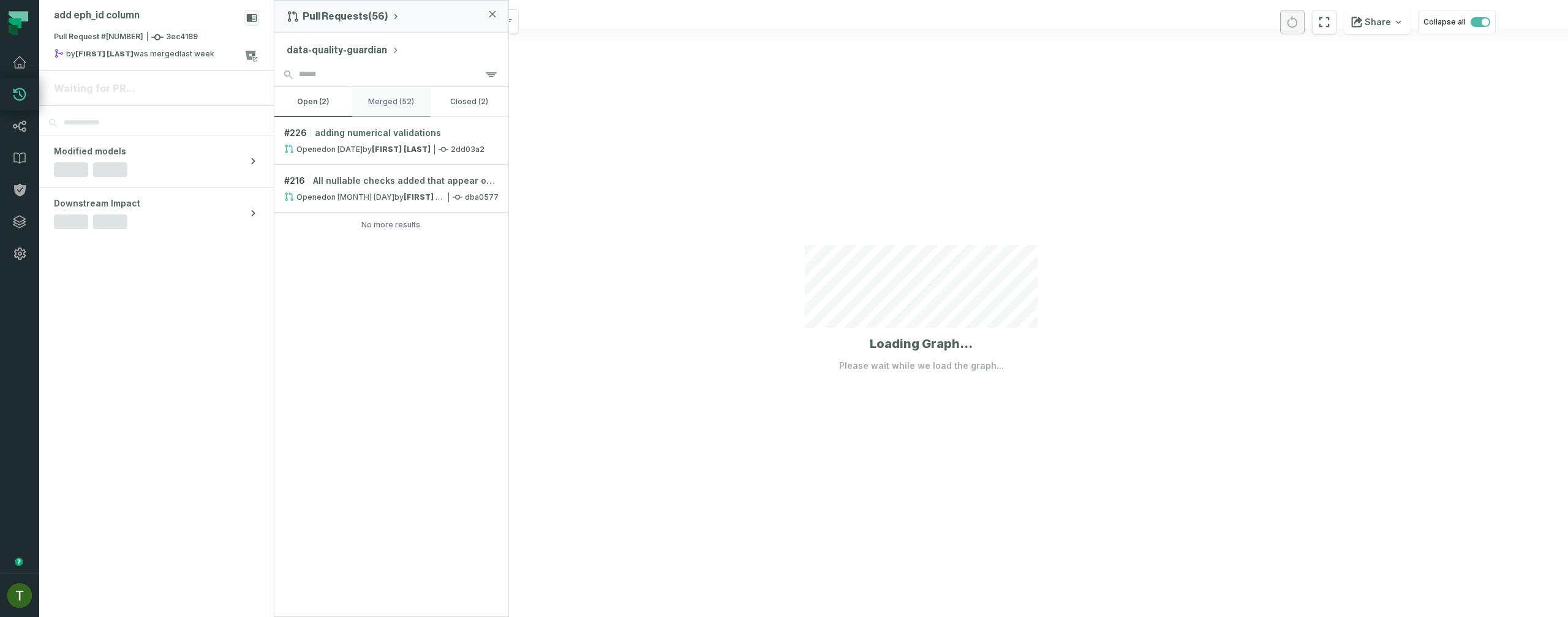 click on "merged (52)" at bounding box center (391, 102) 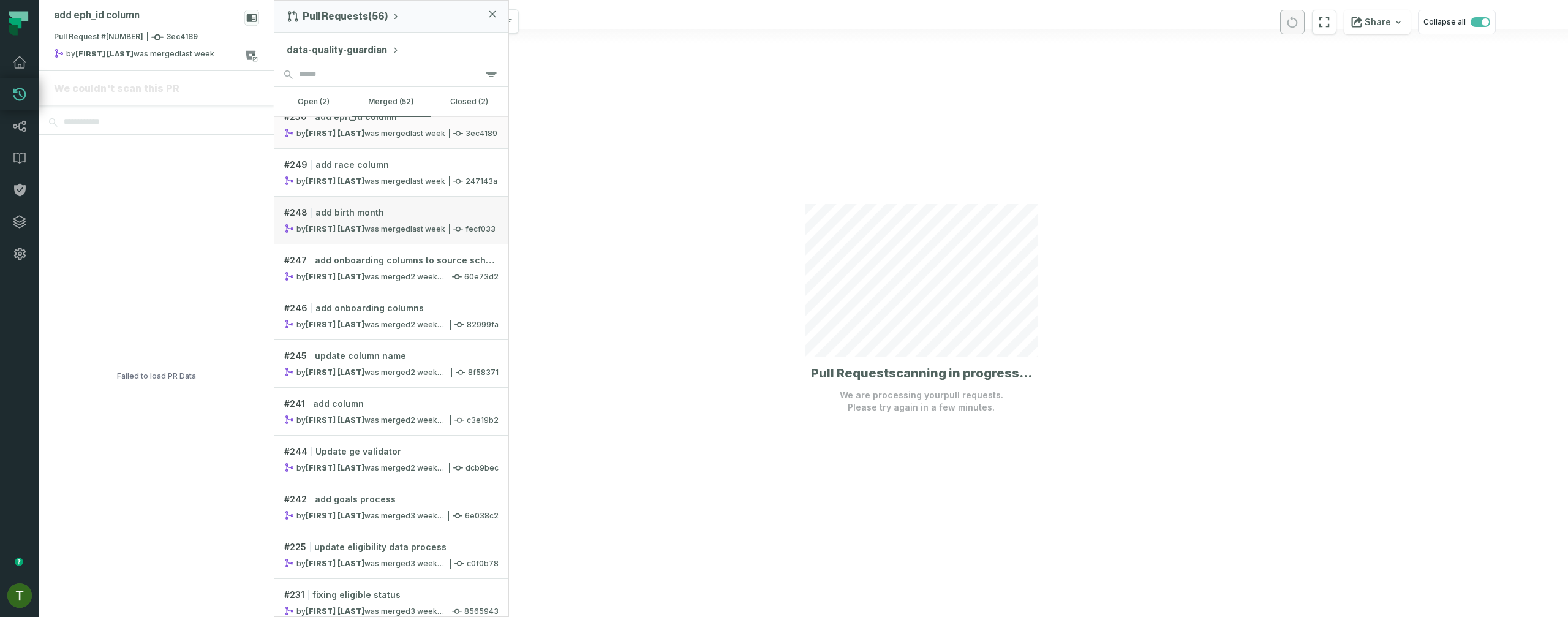 scroll, scrollTop: 0, scrollLeft: 0, axis: both 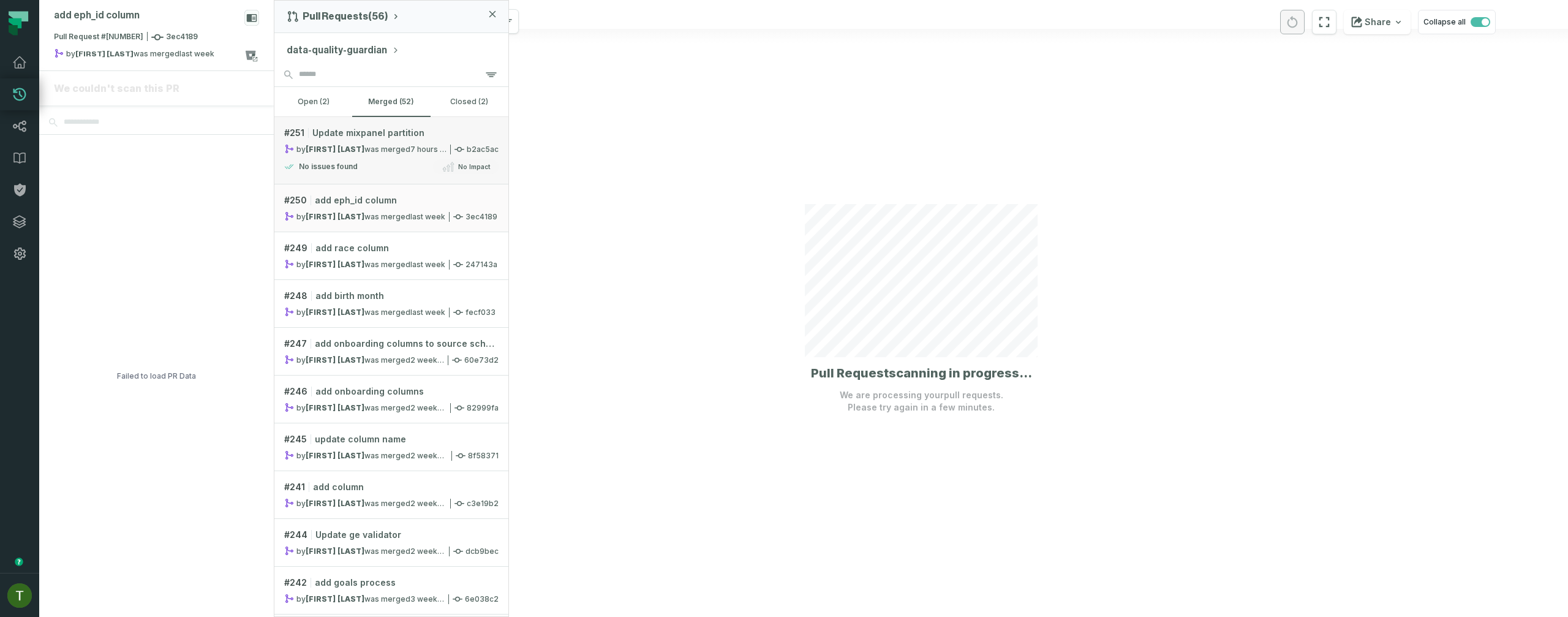 click on "No issues found No Impact" at bounding box center (391, 167) 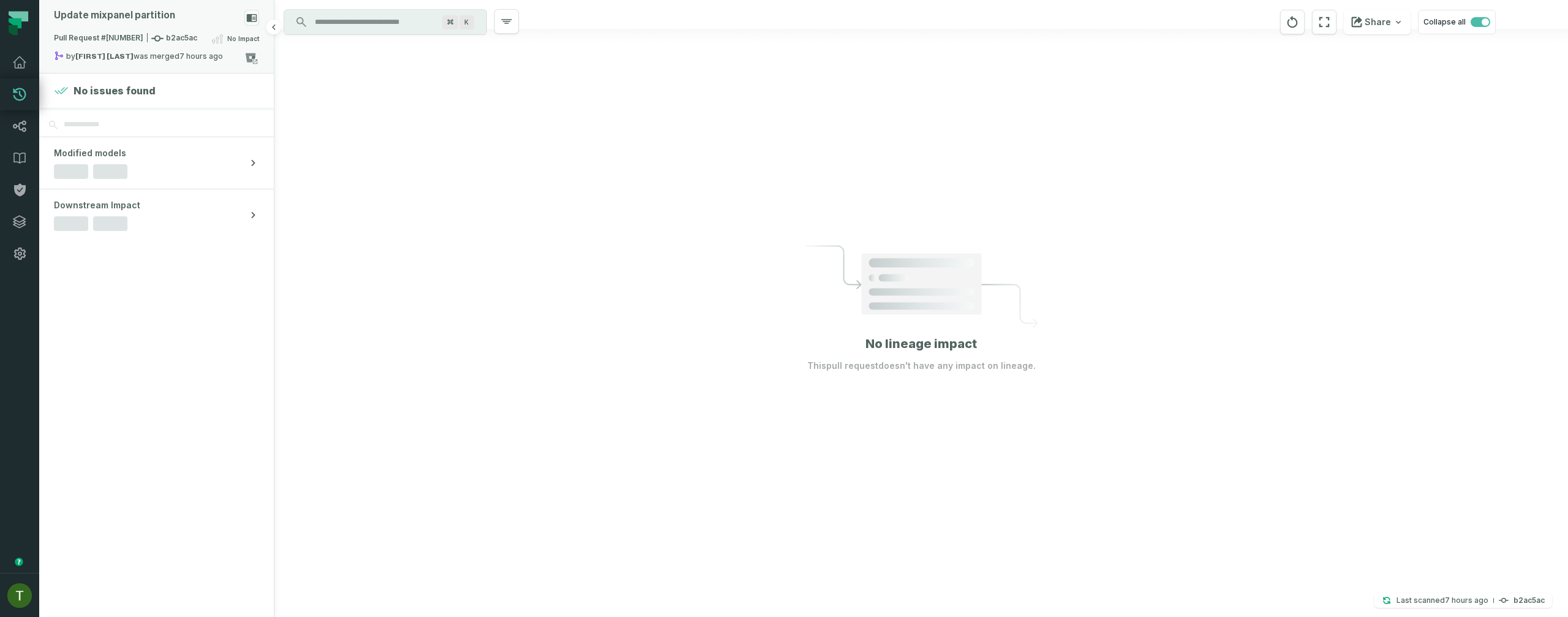 click on "Pull Request #[NUMBER] [HASH] No Impact" at bounding box center [156, 41] 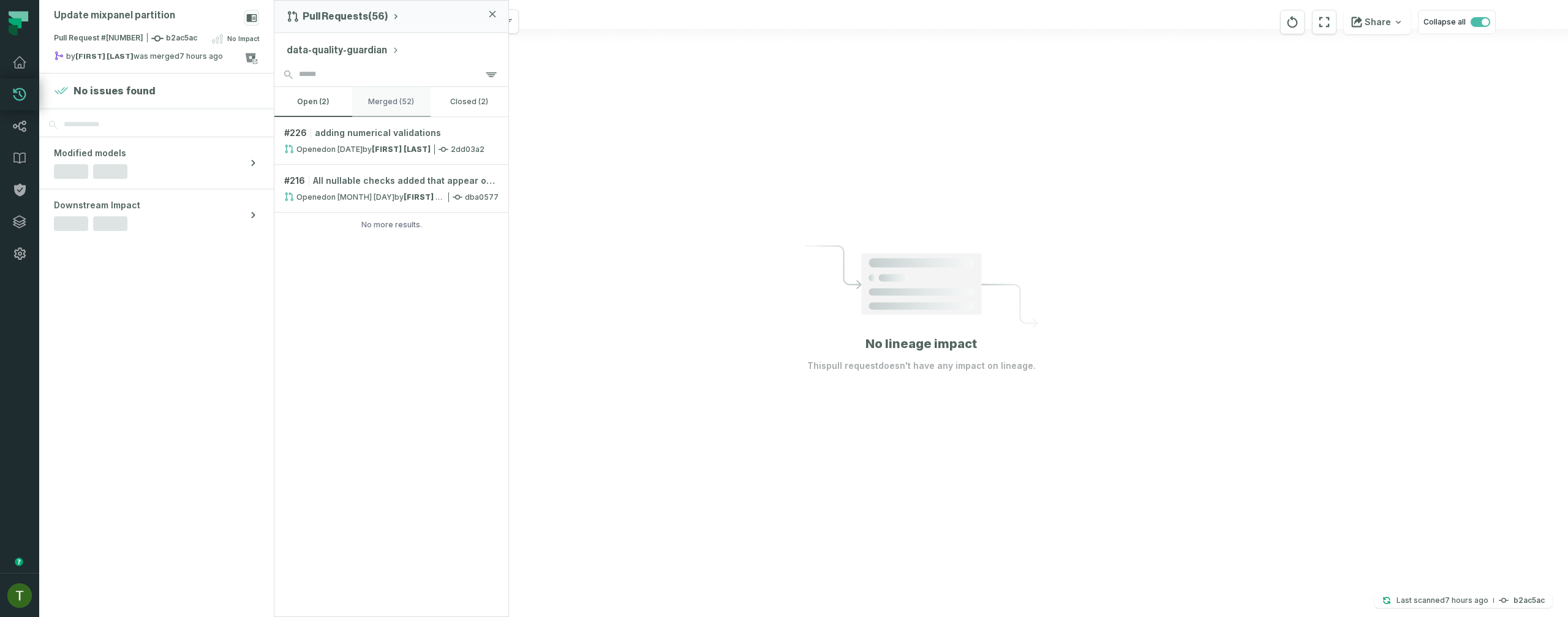 click on "merged (52)" at bounding box center [391, 102] 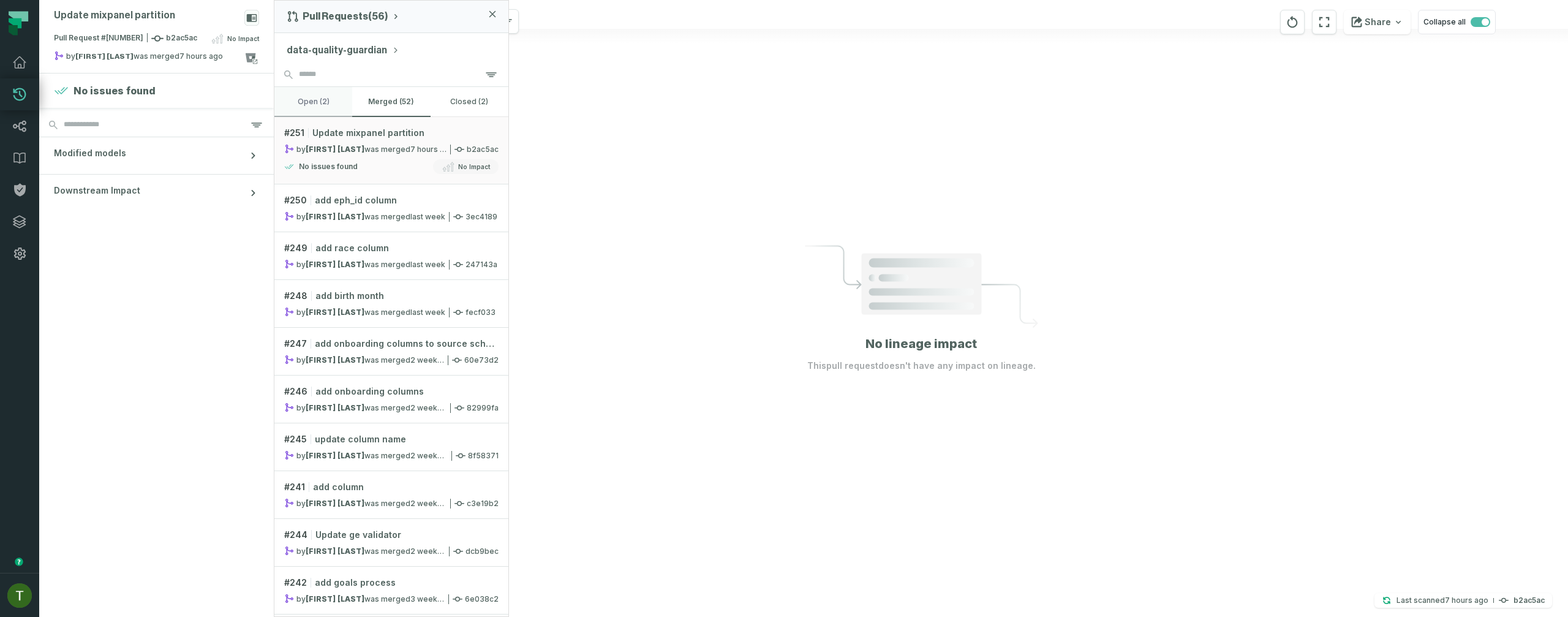click on "open (2)" at bounding box center [313, 102] 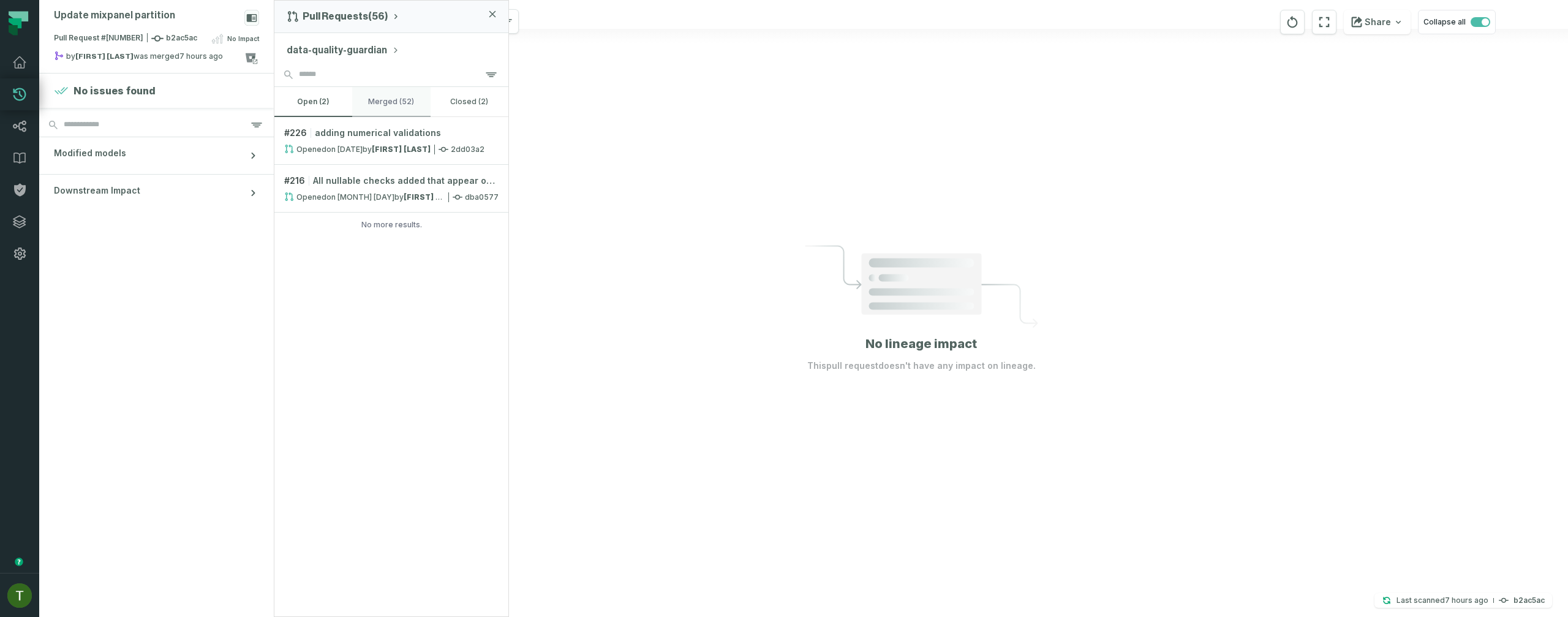 click on "merged (52)" at bounding box center (391, 102) 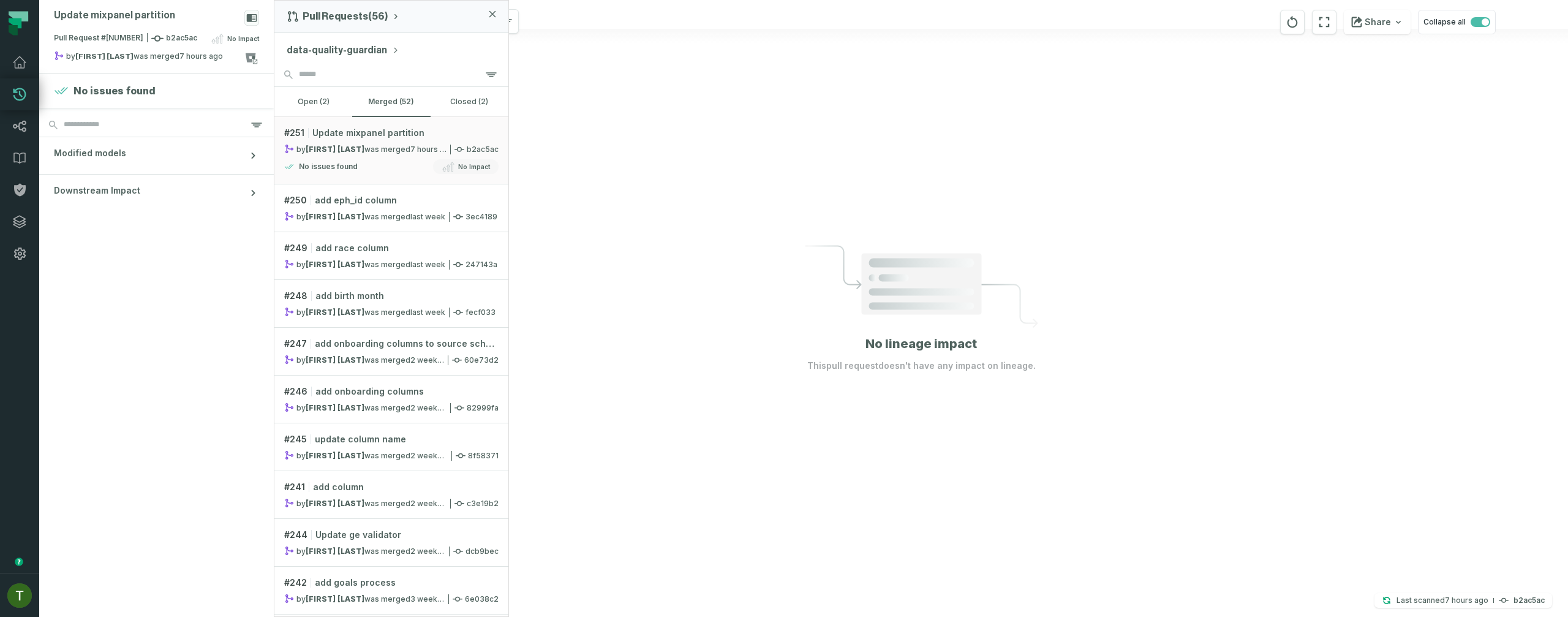 click on "data-quality-guardian" at bounding box center (391, 48) 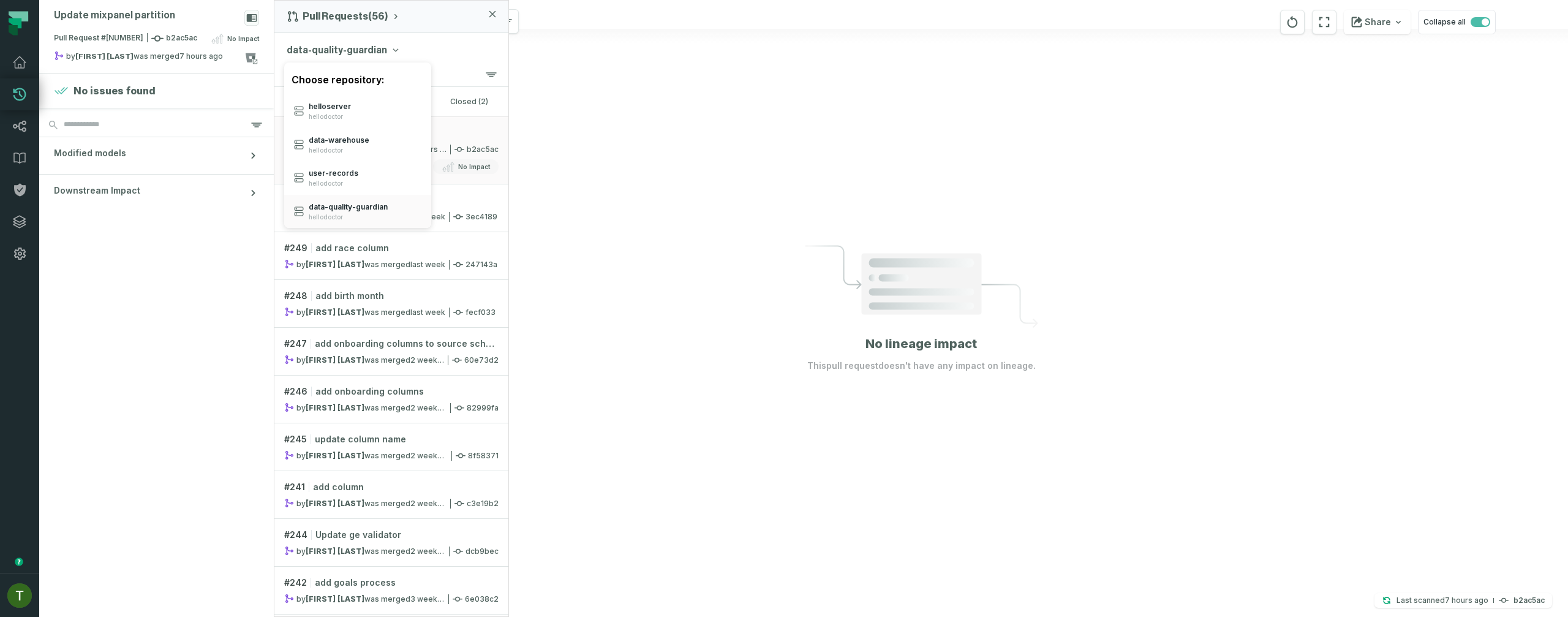 click on "data-quality-guardian" at bounding box center [343, 50] 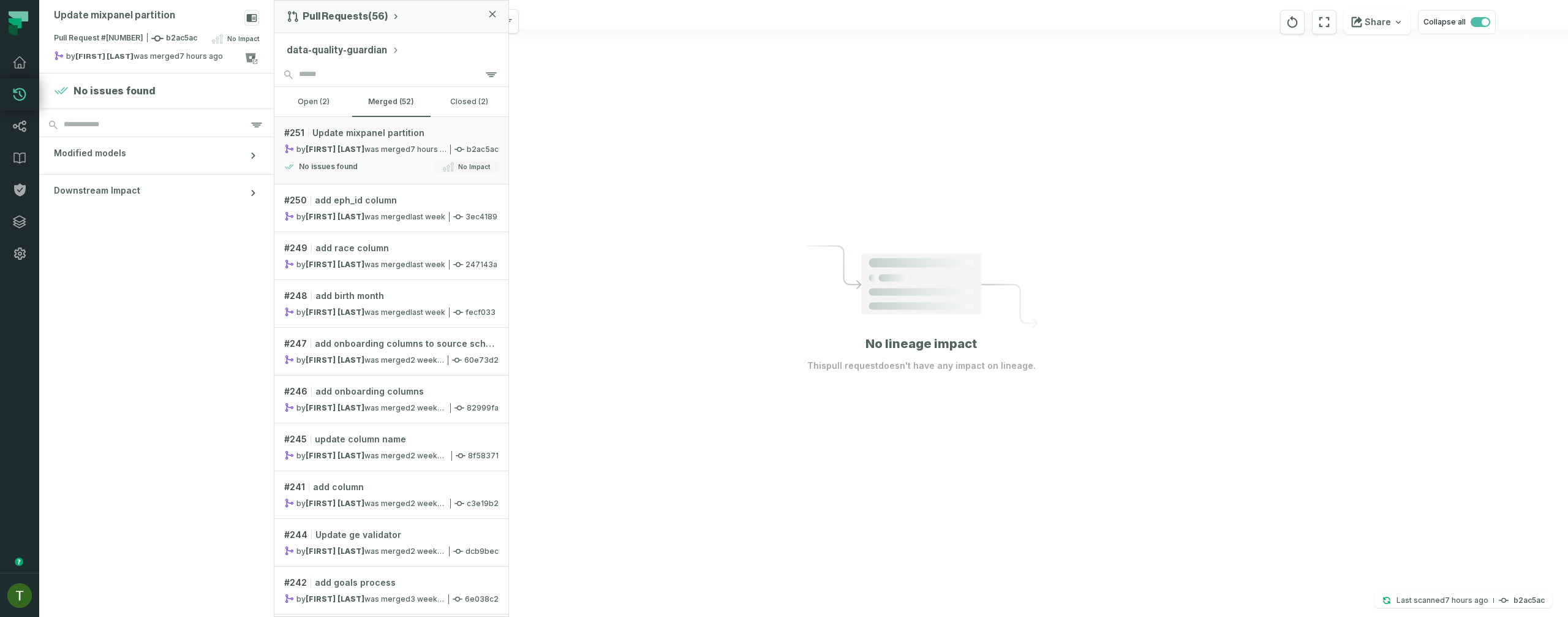 type 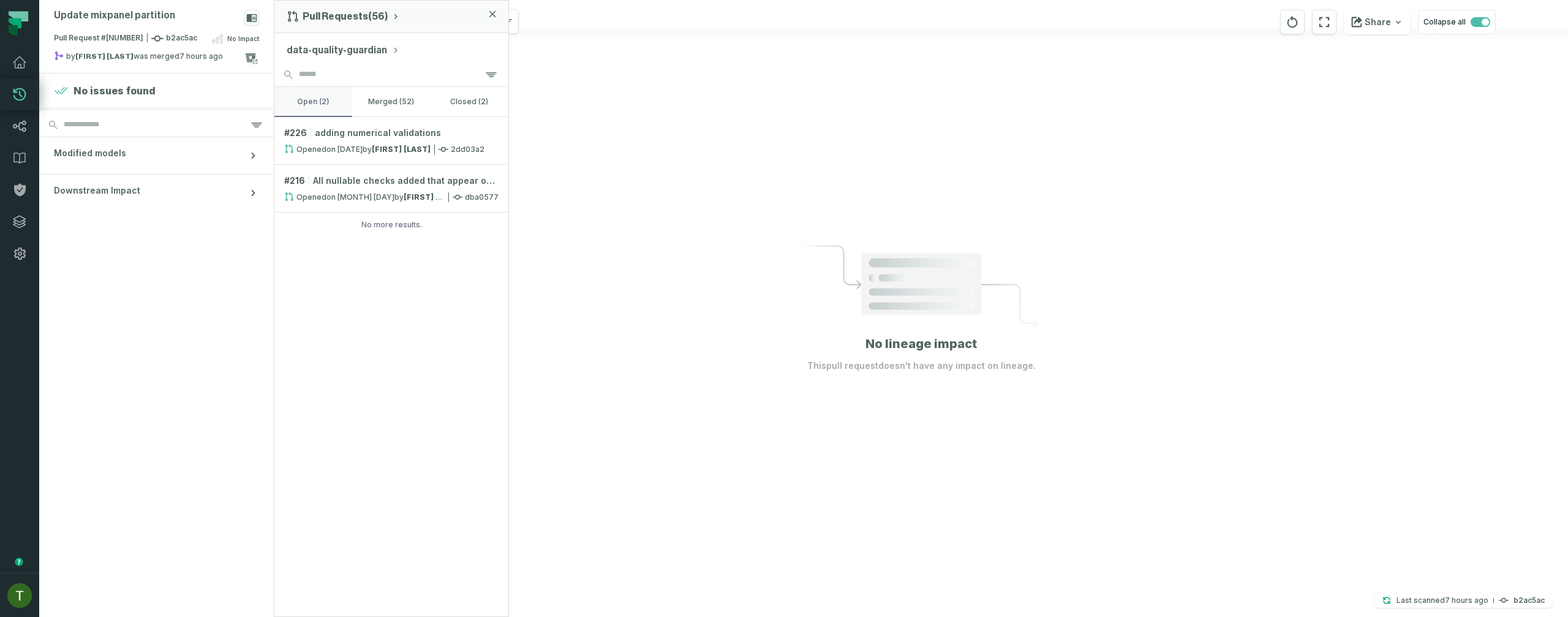 click on "open (2)" at bounding box center [313, 102] 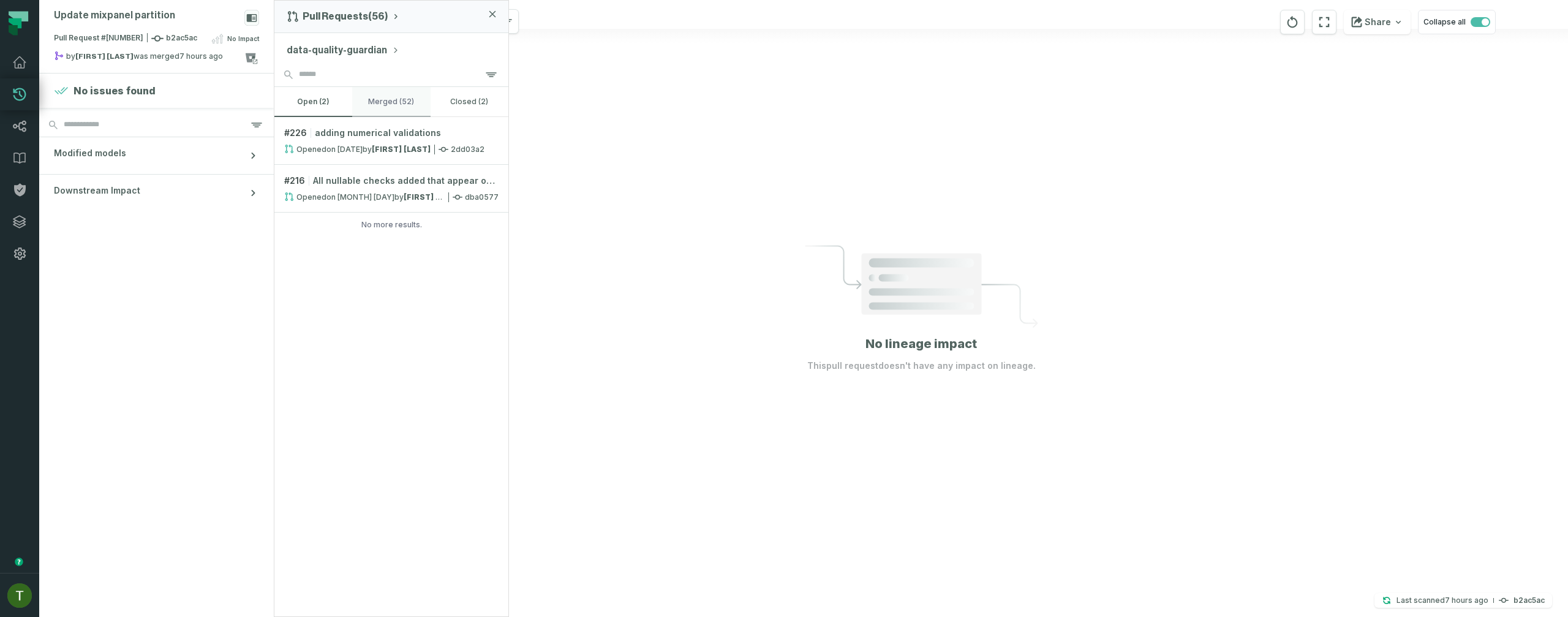 click on "merged (52)" at bounding box center [391, 102] 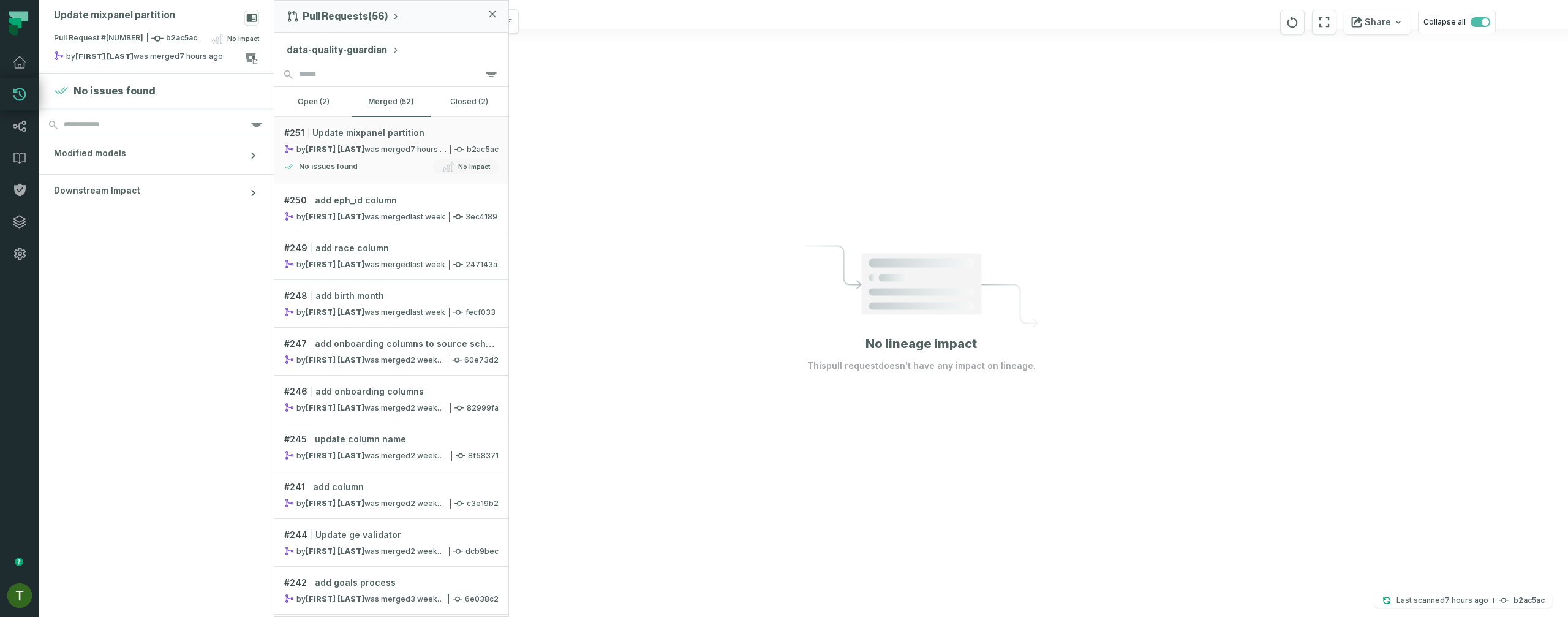 click on "data-quality-guardian" at bounding box center [343, 50] 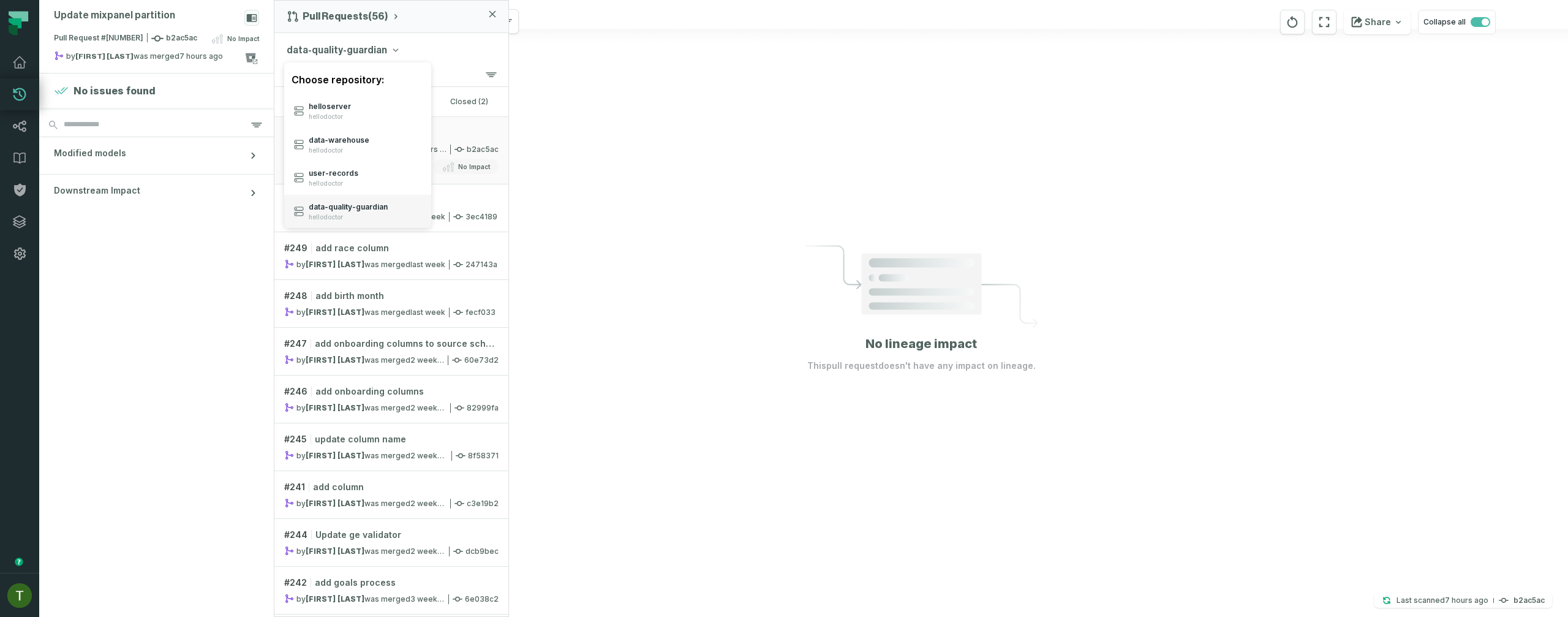 click on "data- quality- guardian" at bounding box center [348, 207] 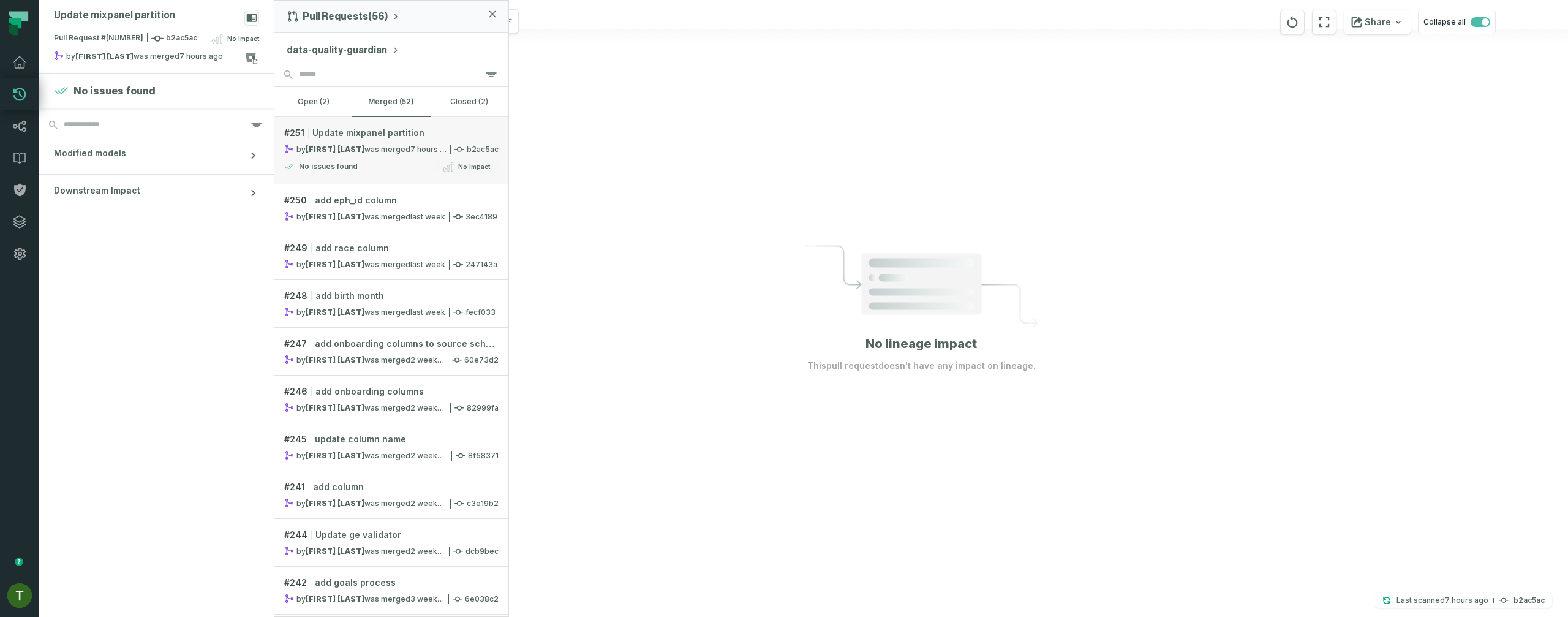 click on "[DATE], [TIME]" at bounding box center (432, 149) 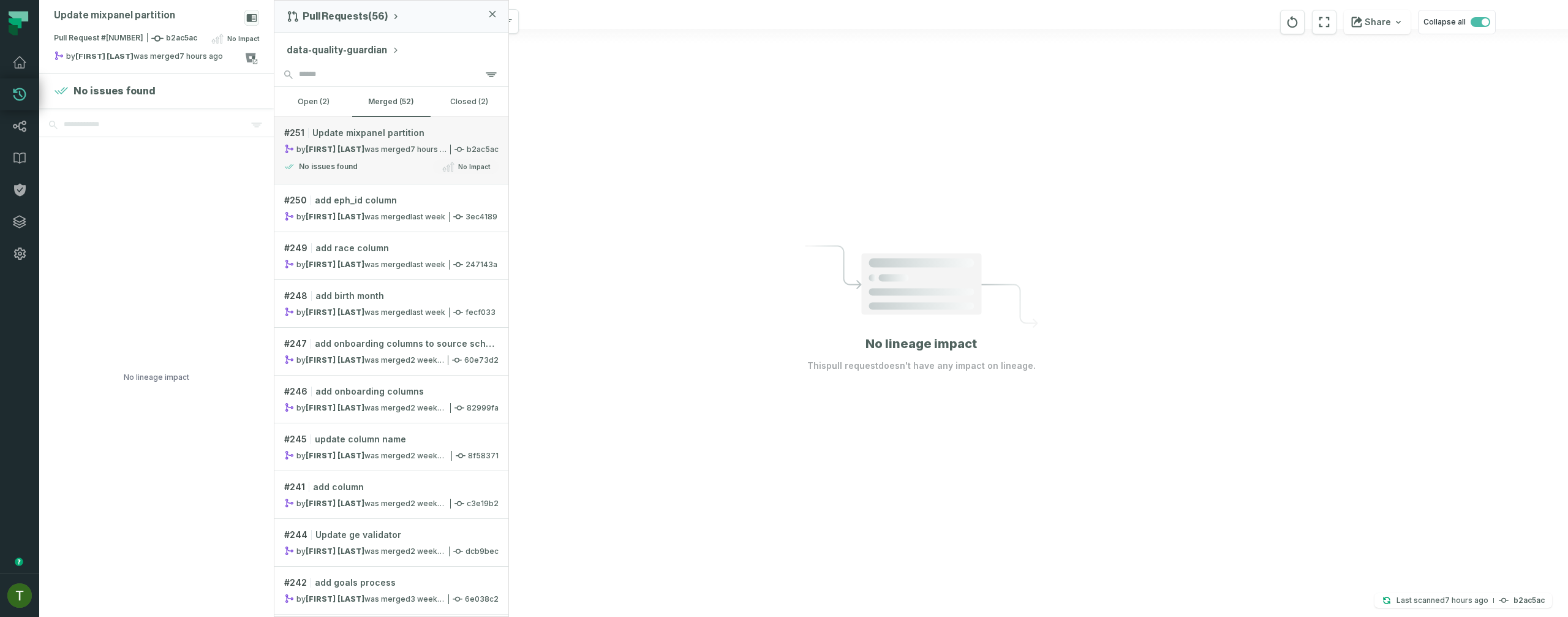 click on "[DATE], [TIME]" at bounding box center [432, 149] 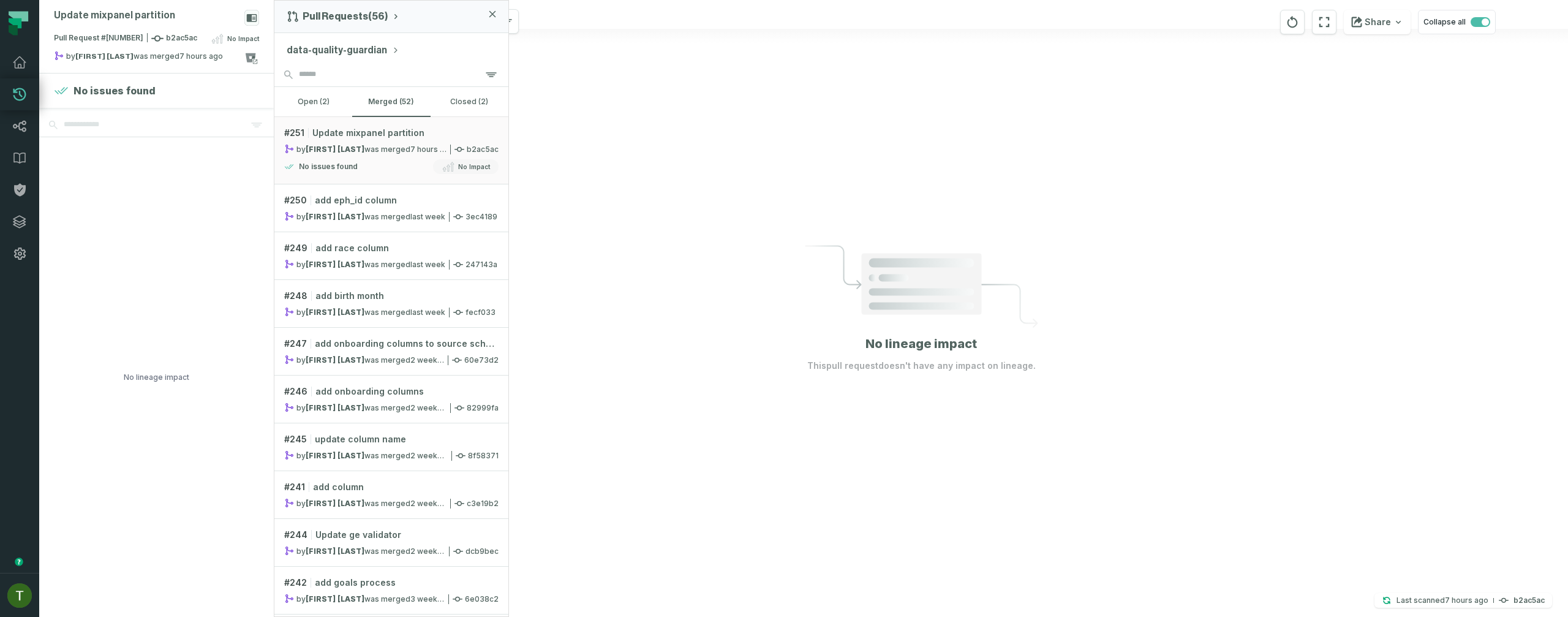 click at bounding box center (921, 308) 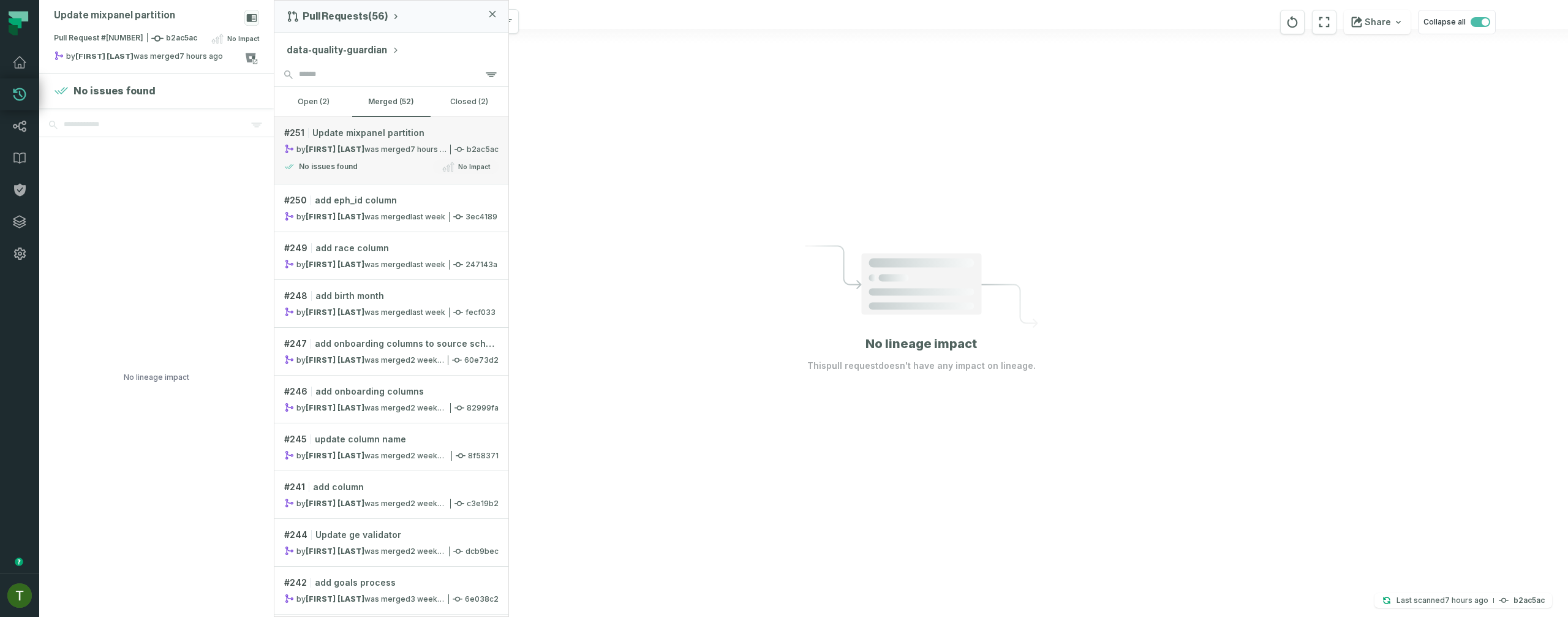 click on "# 251 Update mixpanel partition by  [FIRST] [LAST]  was merged  [DATE], [TIME] [HASH] No issues found No Impact" at bounding box center (391, 151) 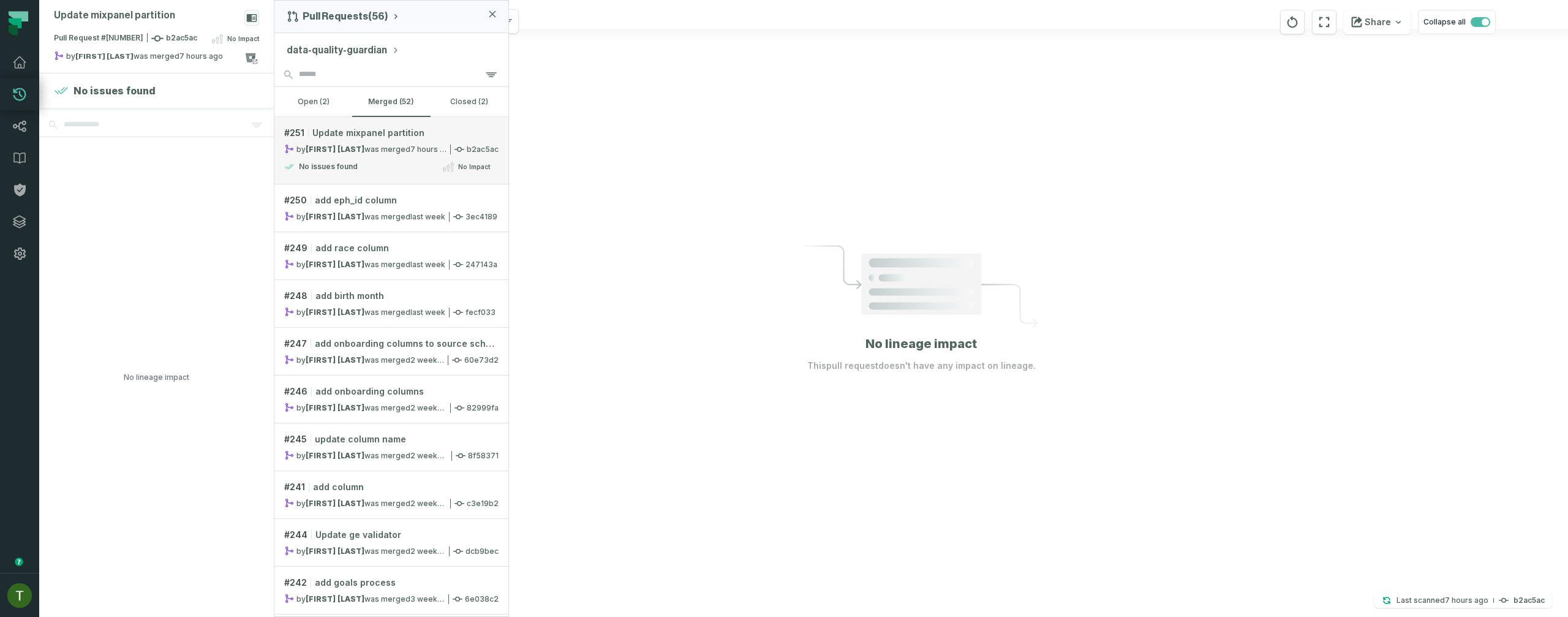 click on "No issues found No Impact" at bounding box center (391, 167) 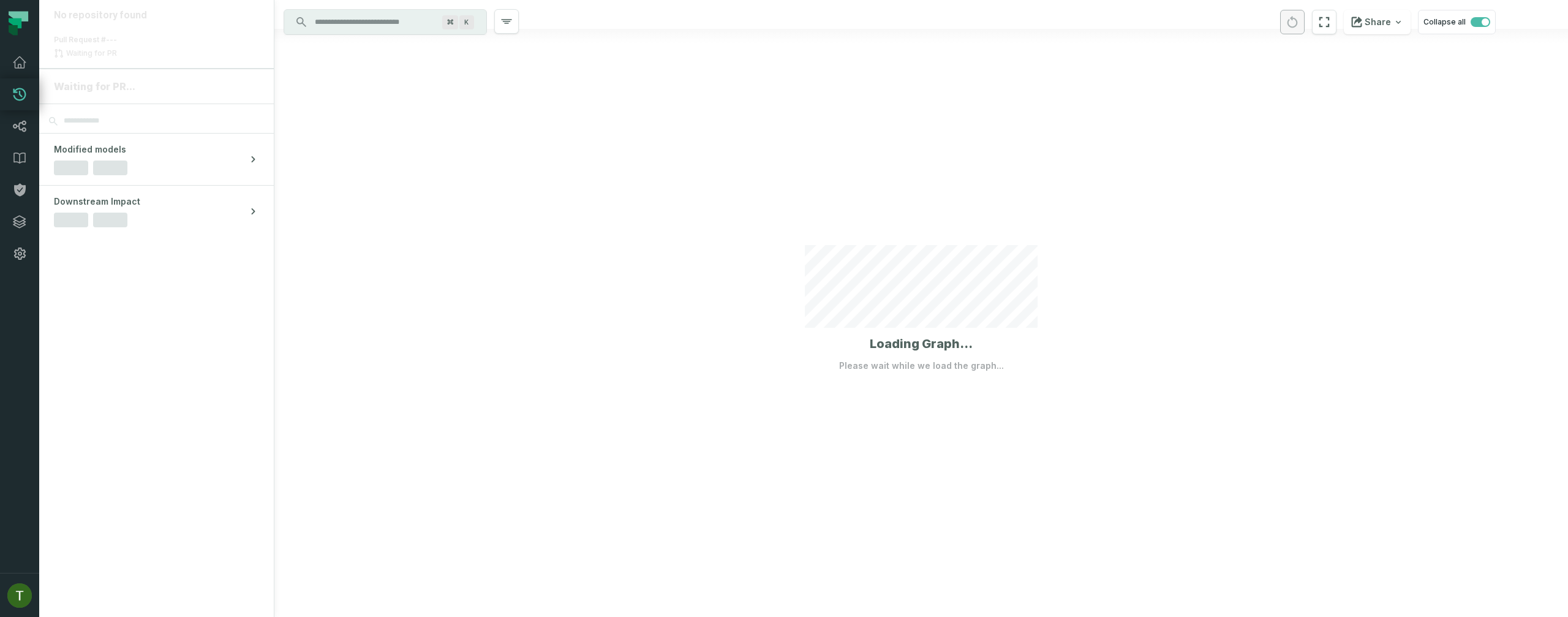 scroll, scrollTop: 0, scrollLeft: 0, axis: both 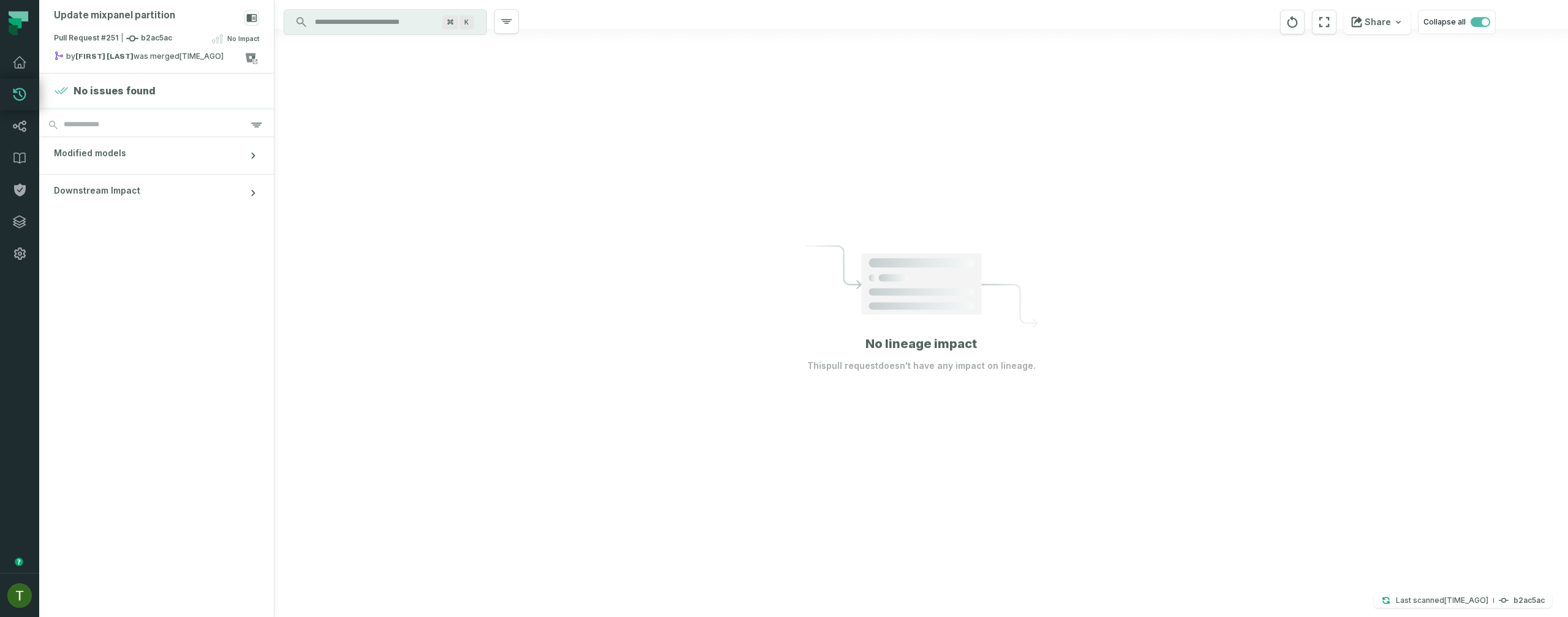 click at bounding box center (921, 308) 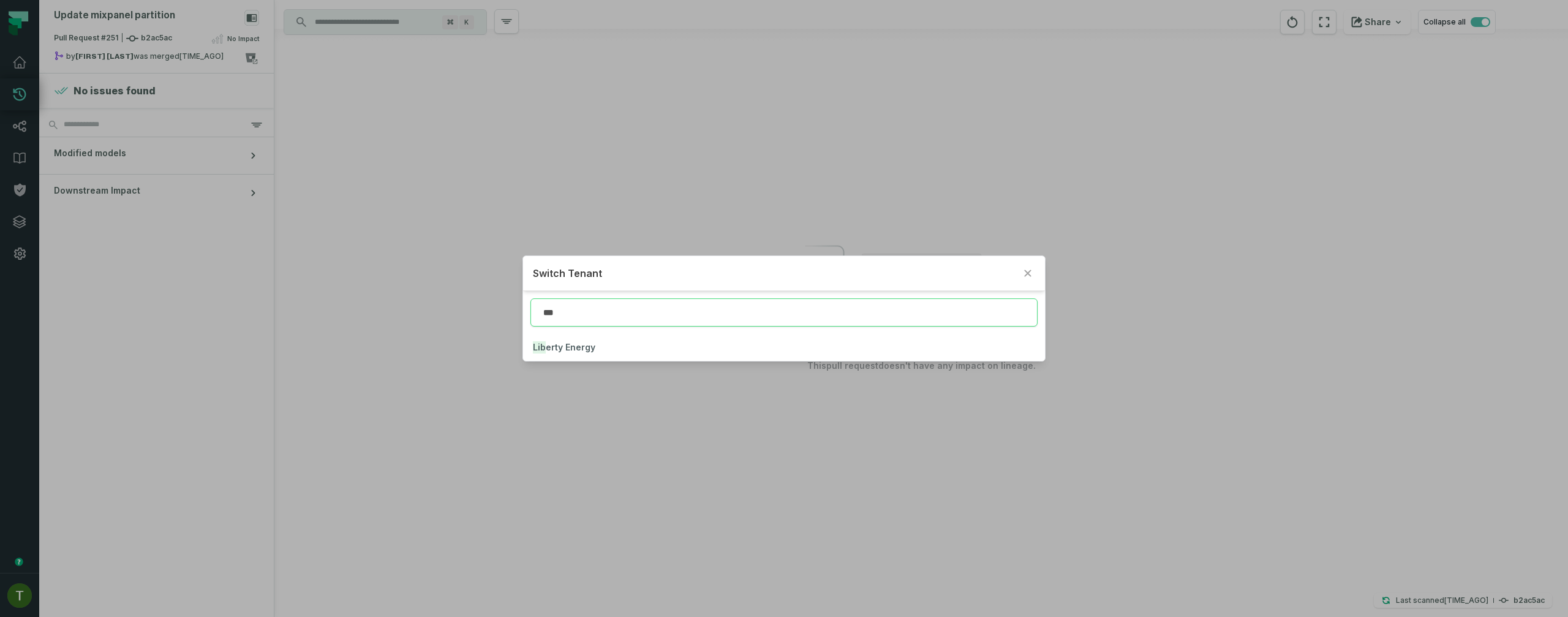type on "***" 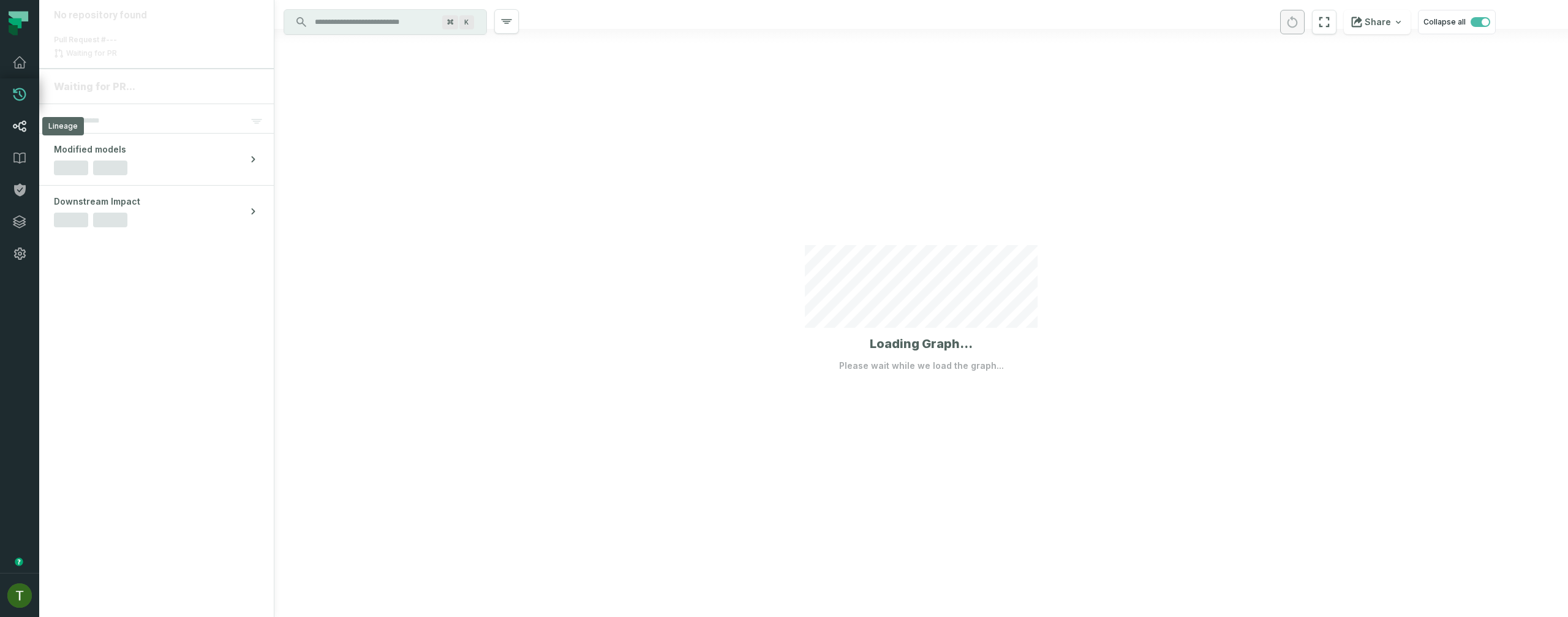 click on "Lineage" at bounding box center (20, 126) 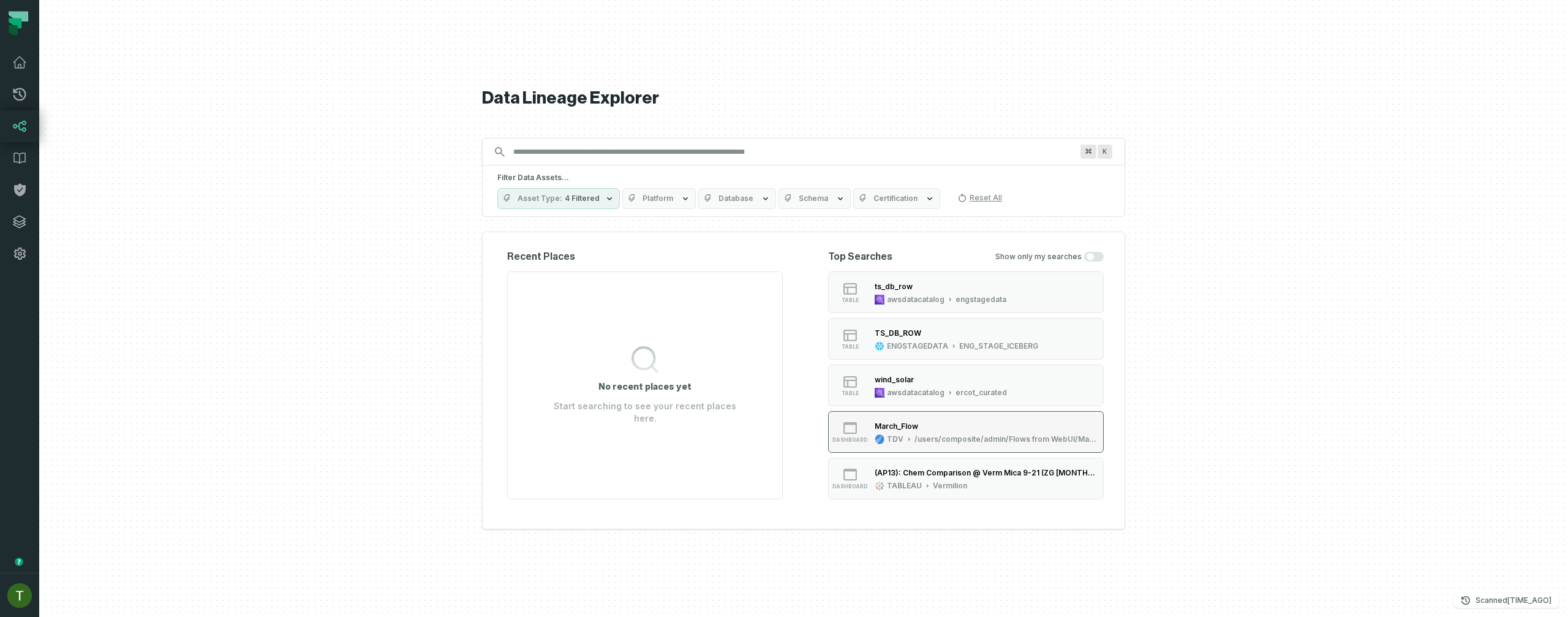 click on "dashboard March_Flow TDV /users/composite/admin/Flows from WebUI/March_Flow" at bounding box center (966, 432) 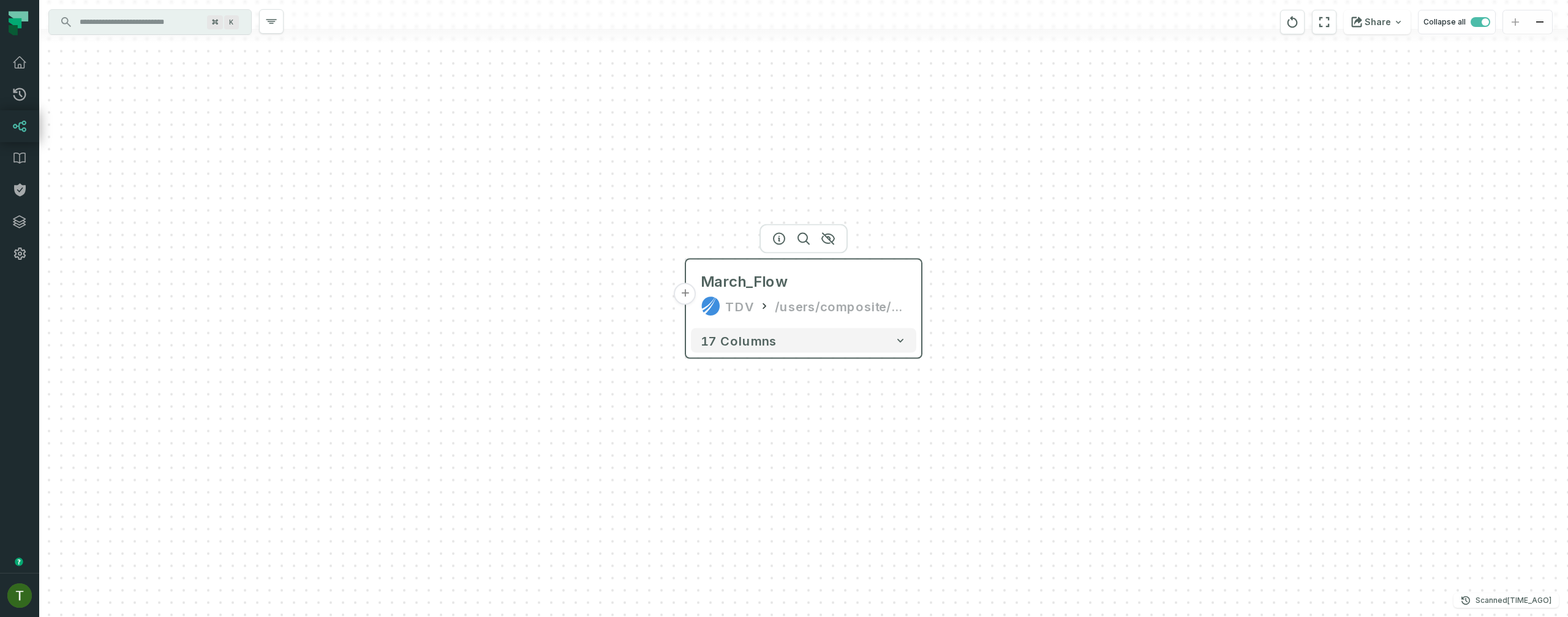click on "+" at bounding box center (685, 294) 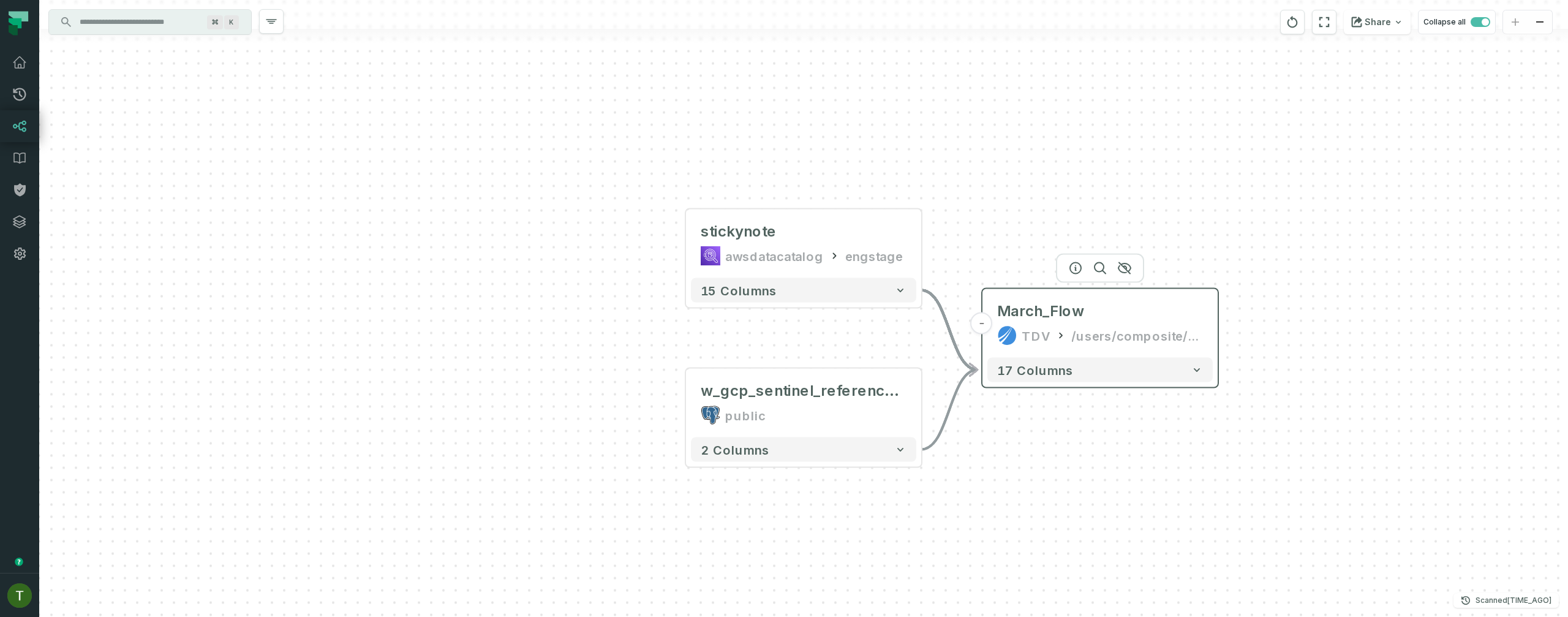 click 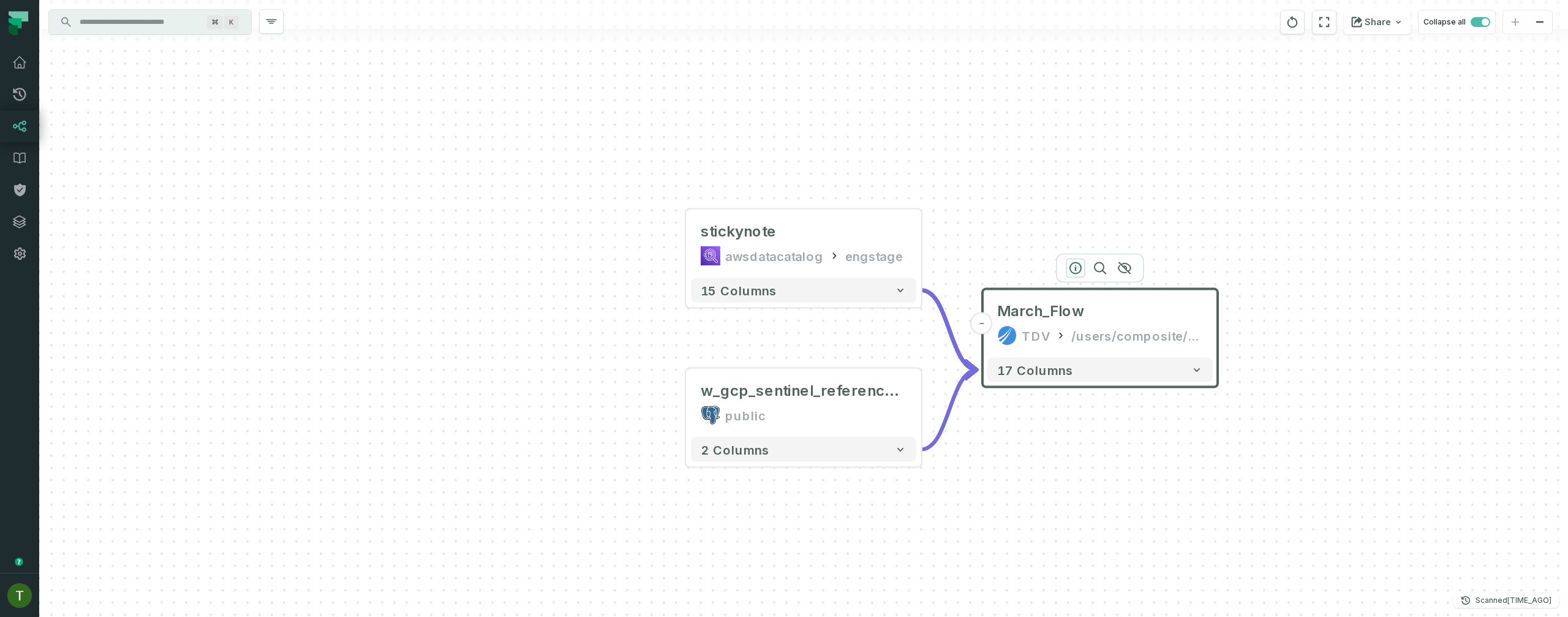 click 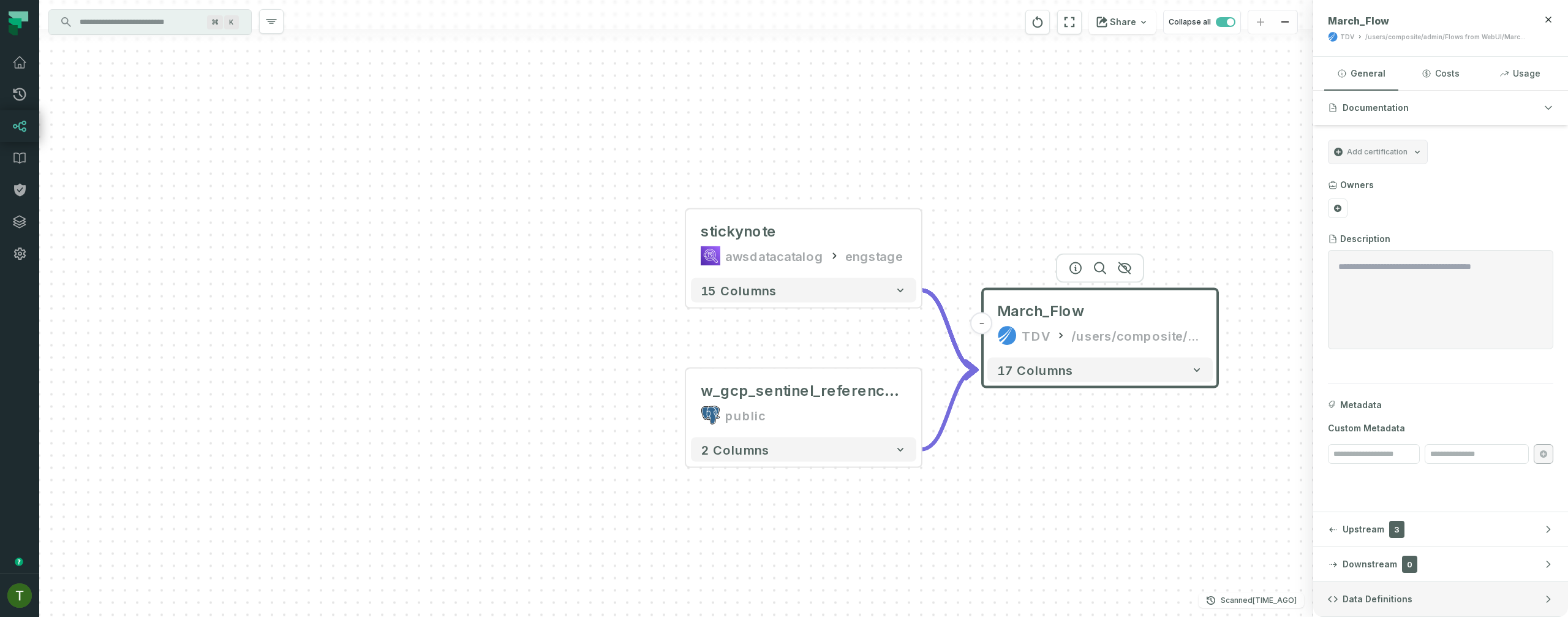 click on "Data Definitions" at bounding box center (1441, 599) 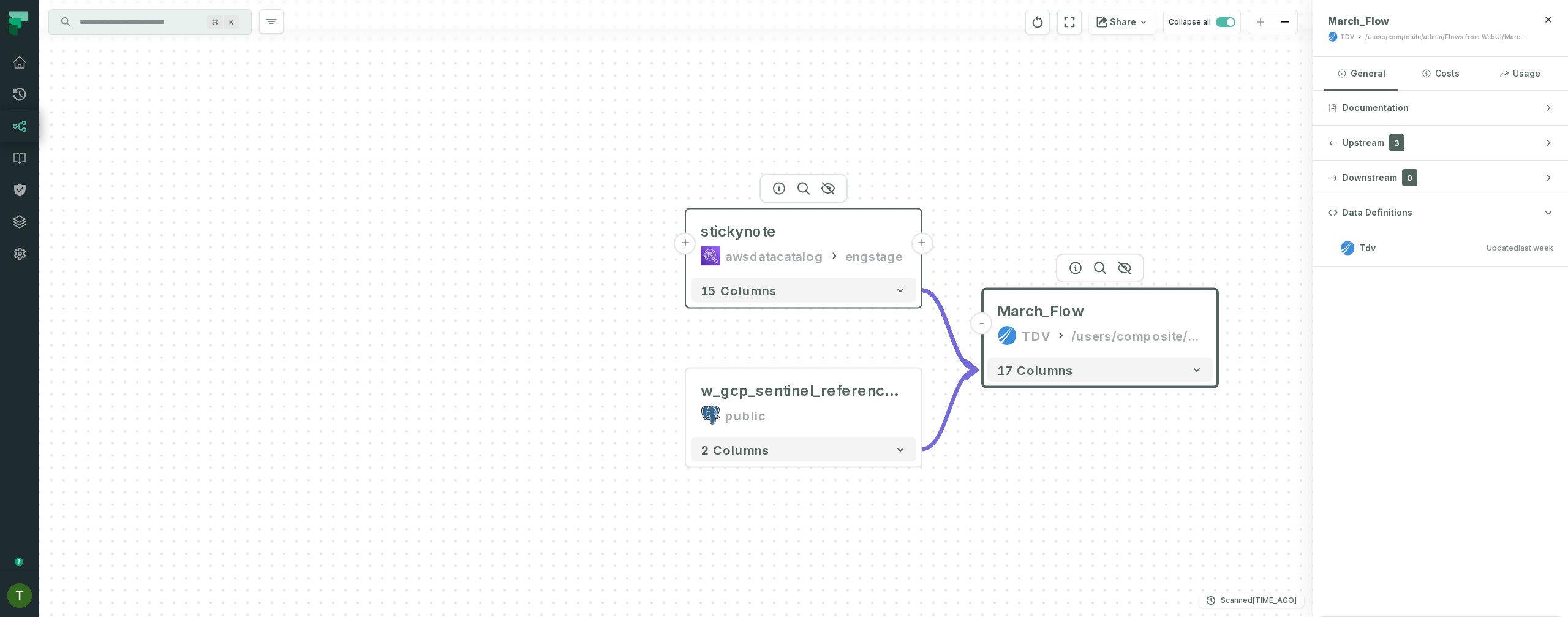 click on "+" at bounding box center (922, 244) 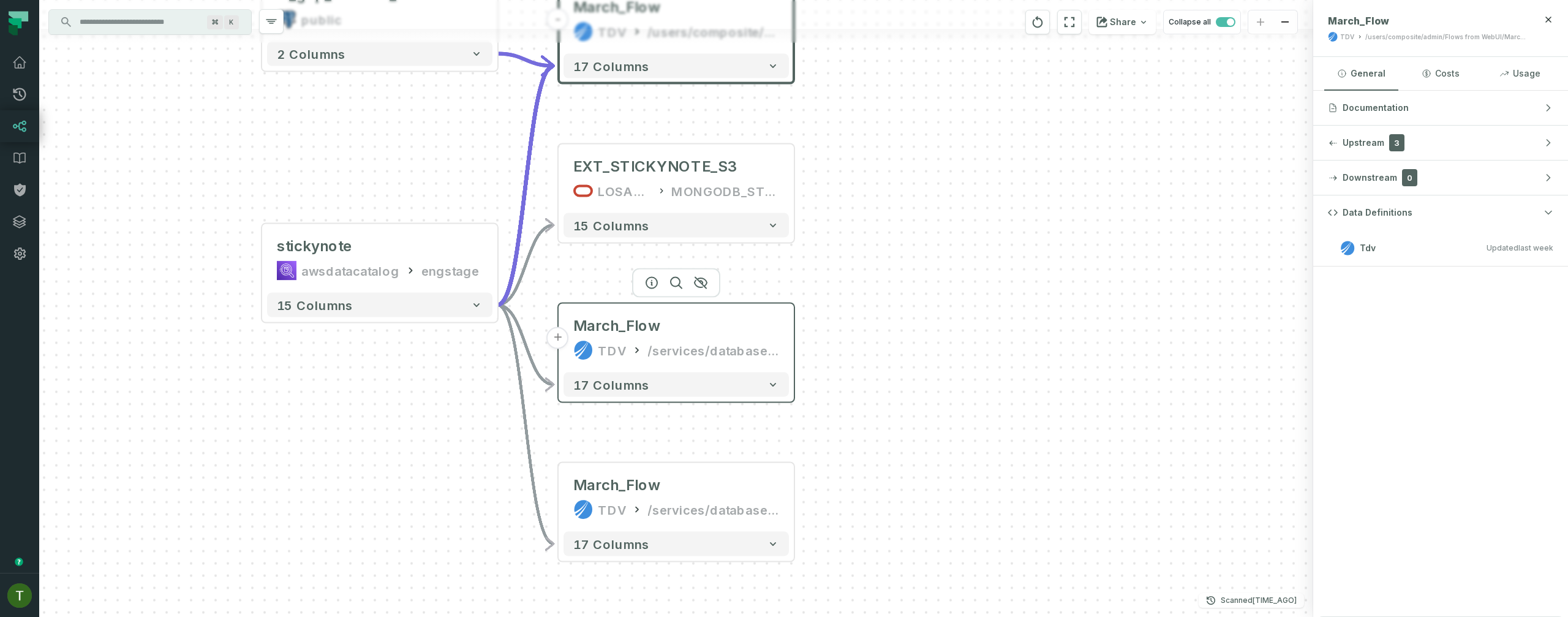 click 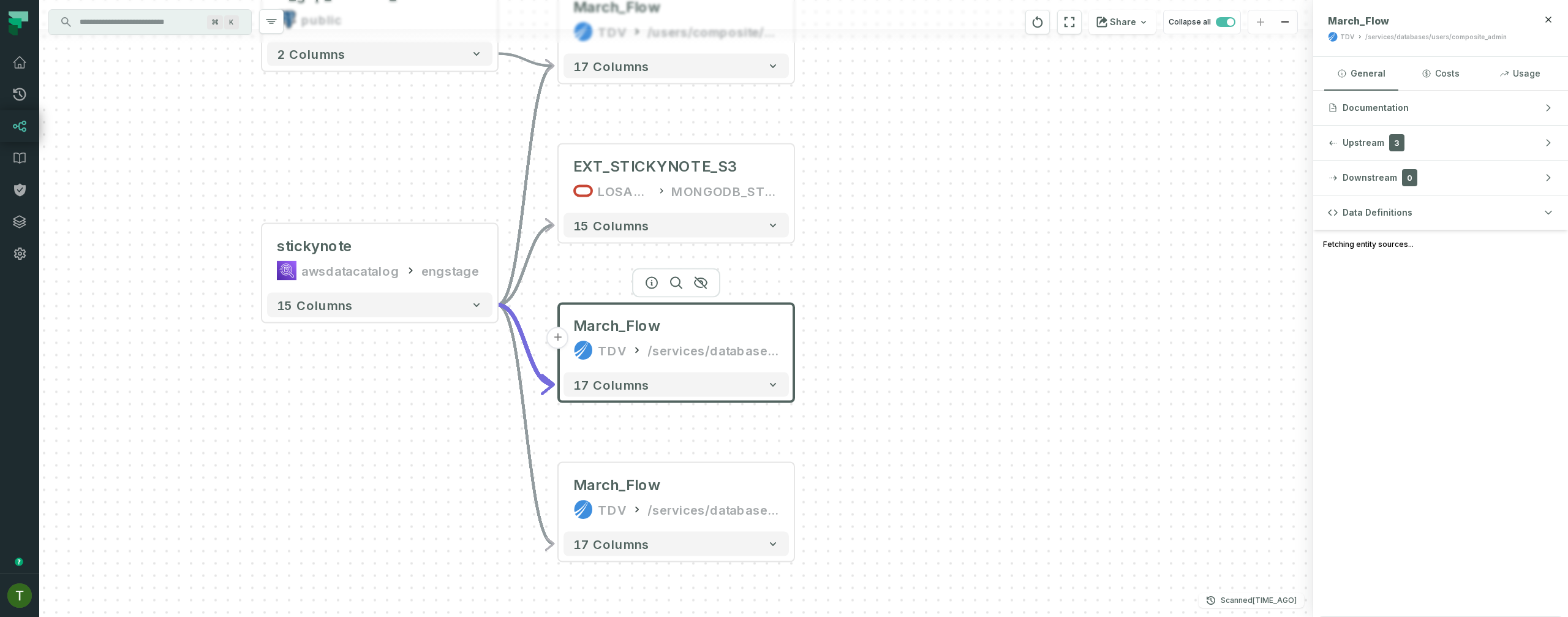 click on "+" at bounding box center (558, 338) 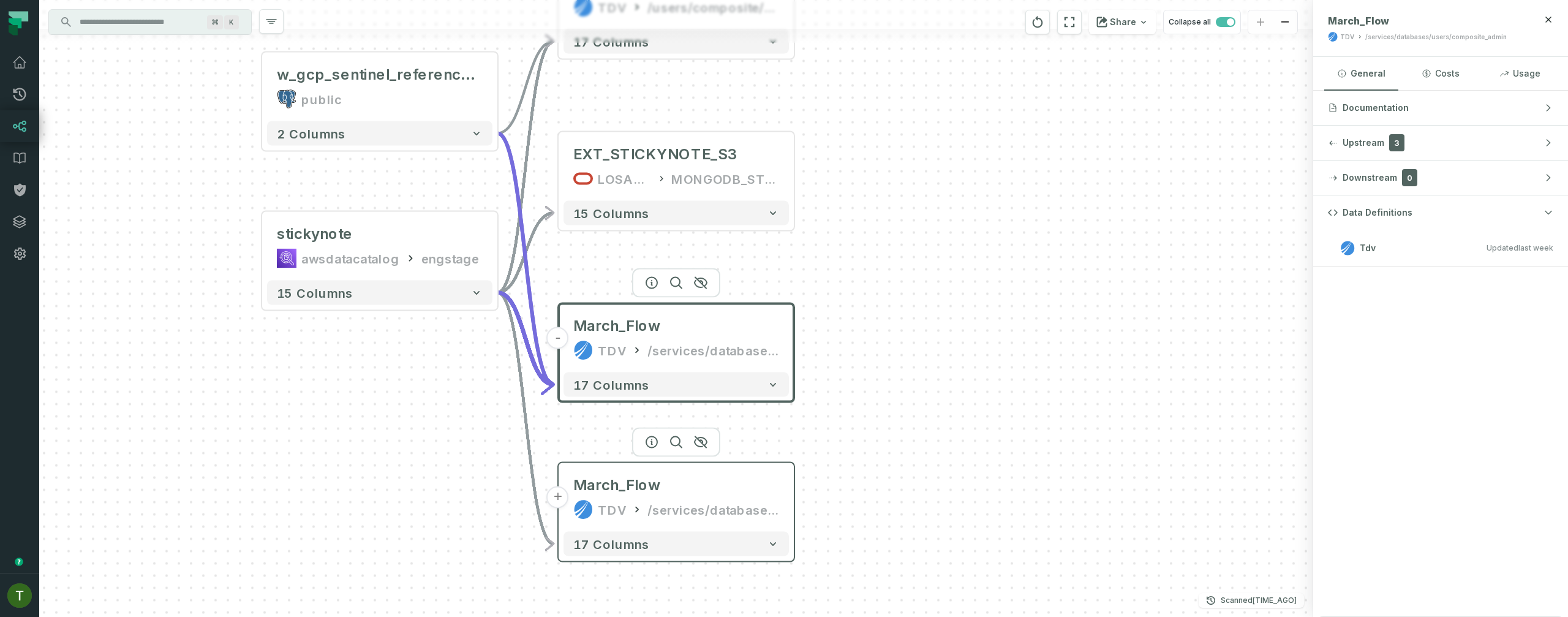 click on "+" at bounding box center [558, 498] 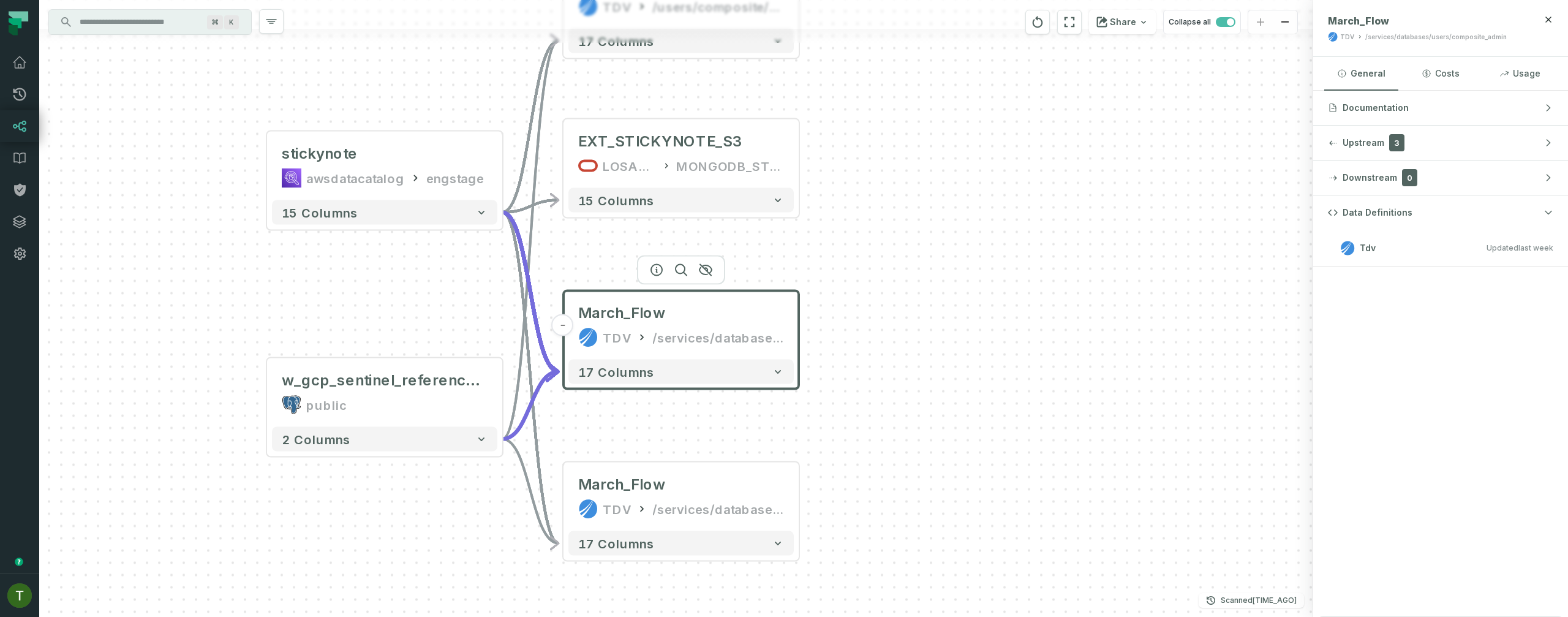 drag, startPoint x: 606, startPoint y: 391, endPoint x: 722, endPoint y: 366, distance: 118.66339 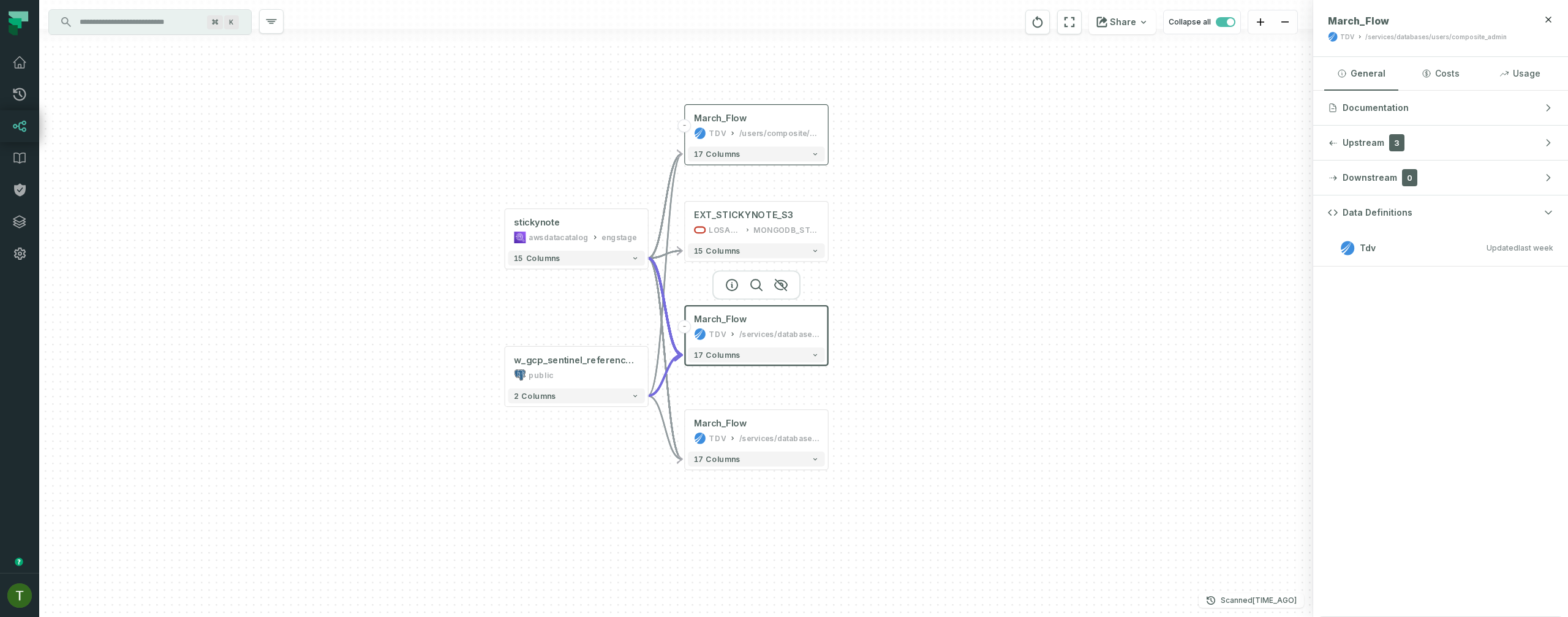 click on "/users/composite/admin/Flows from WebUI/March_Flow" at bounding box center (779, 133) 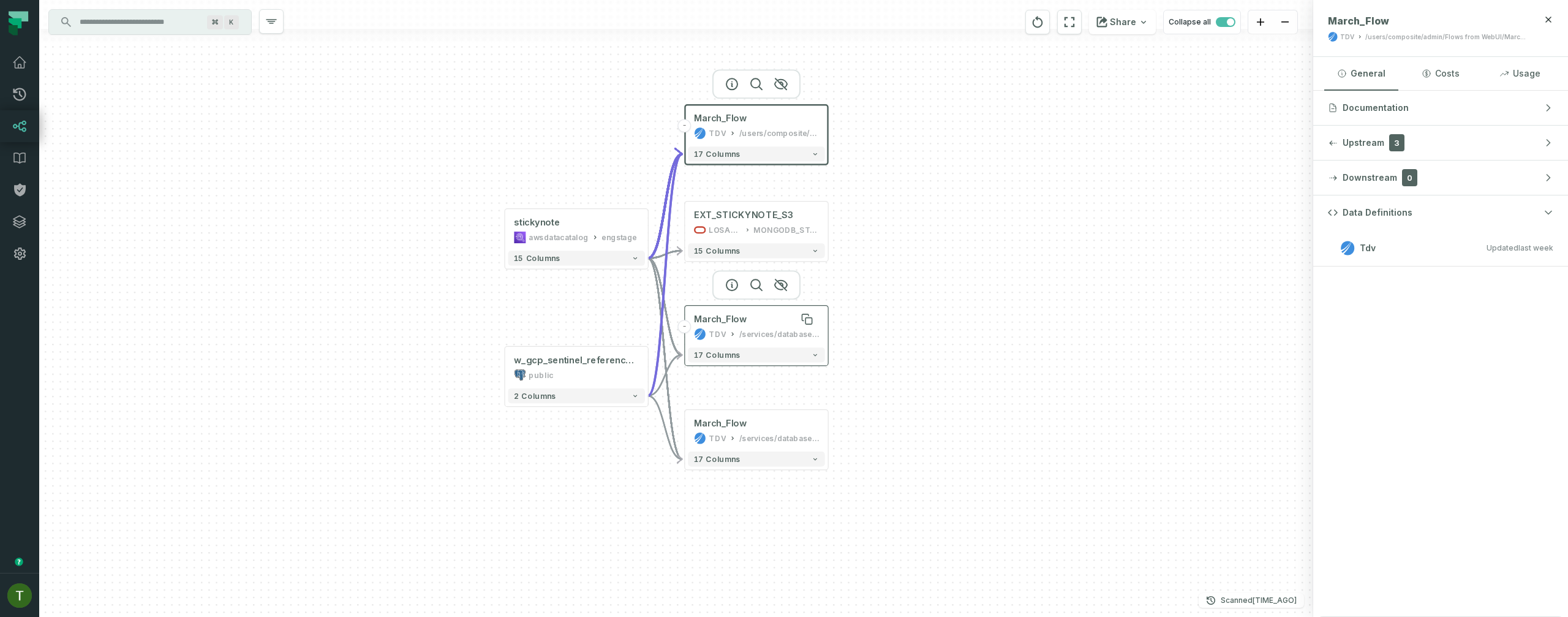 click on "March_Flow" at bounding box center [756, 319] 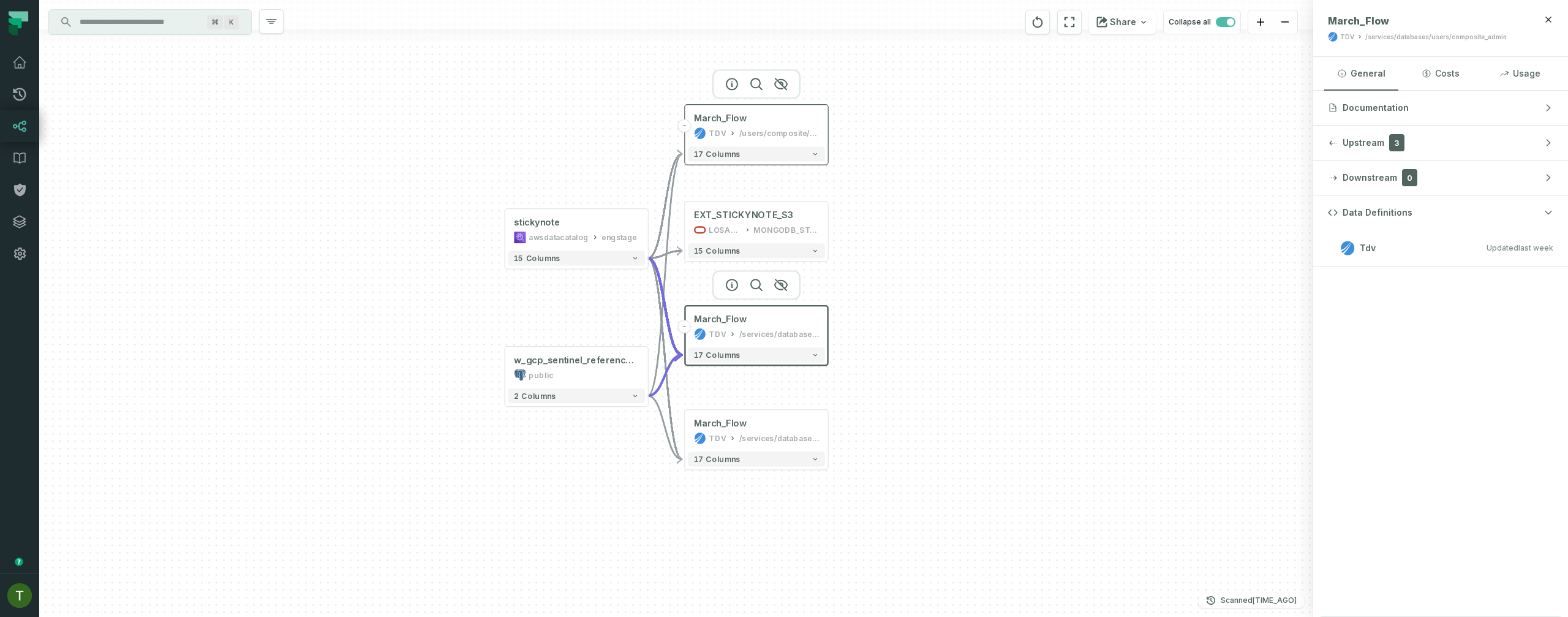 click on "/users/composite/admin/Flows from WebUI/March_Flow" at bounding box center [779, 133] 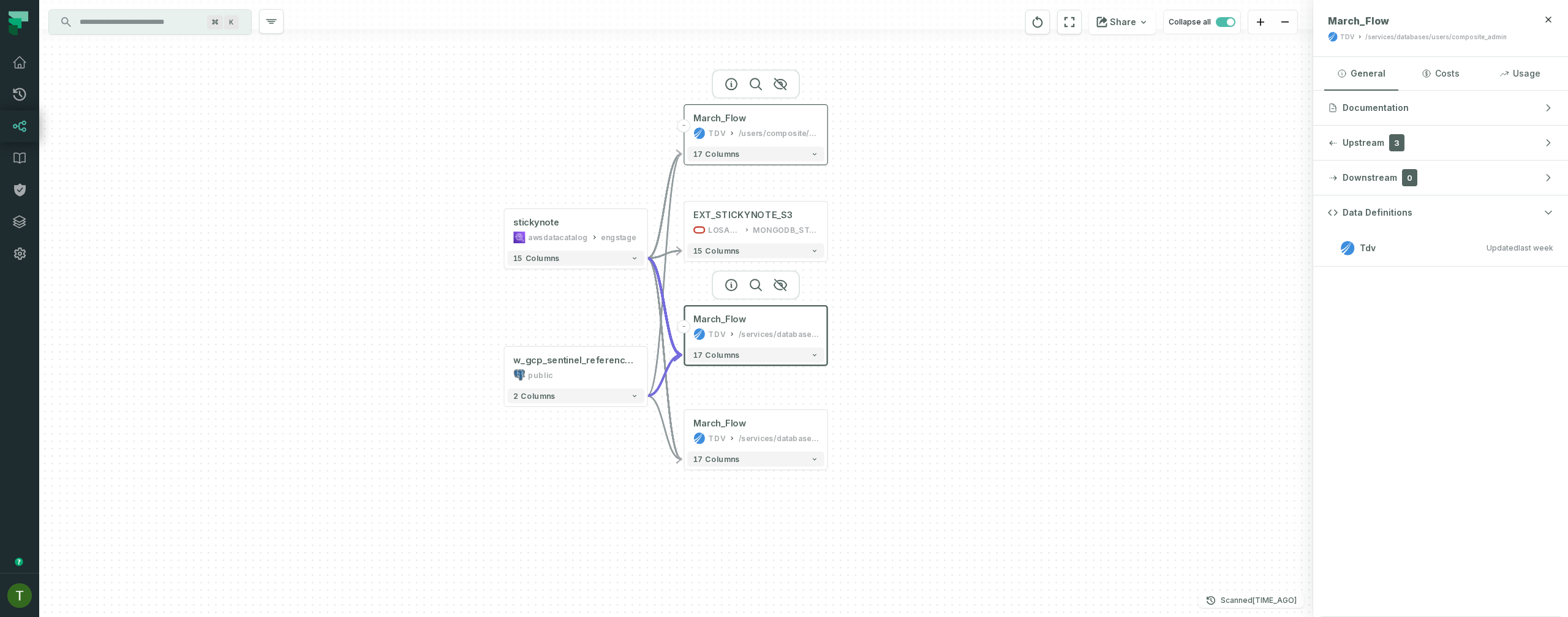 click on "March_Flow   TDV /users/composite/admin/Flows from WebUI/March_Flow" at bounding box center (755, 126) 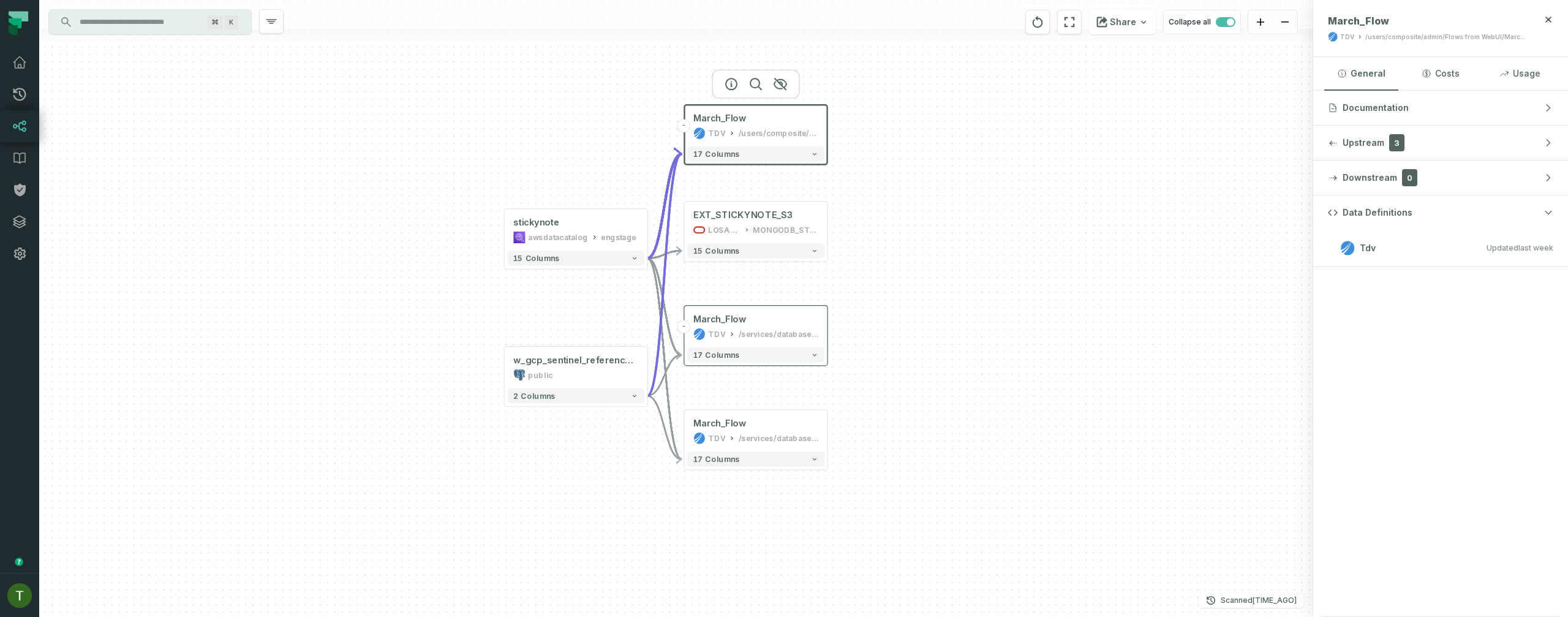 click on "Tdv Updated  7/31/2025, 3:04:47 PM" at bounding box center (1441, 248) 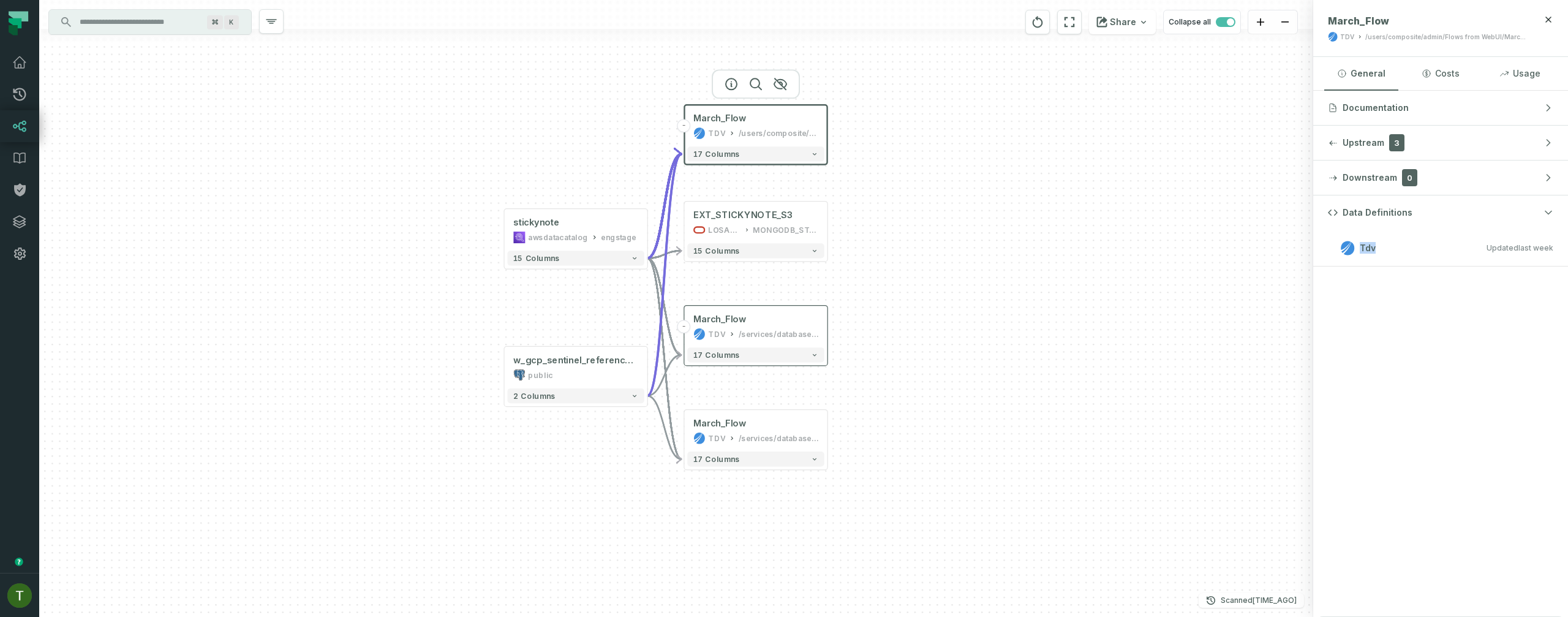click on "Tdv Updated  7/31/2025, 3:04:47 PM" at bounding box center [1441, 248] 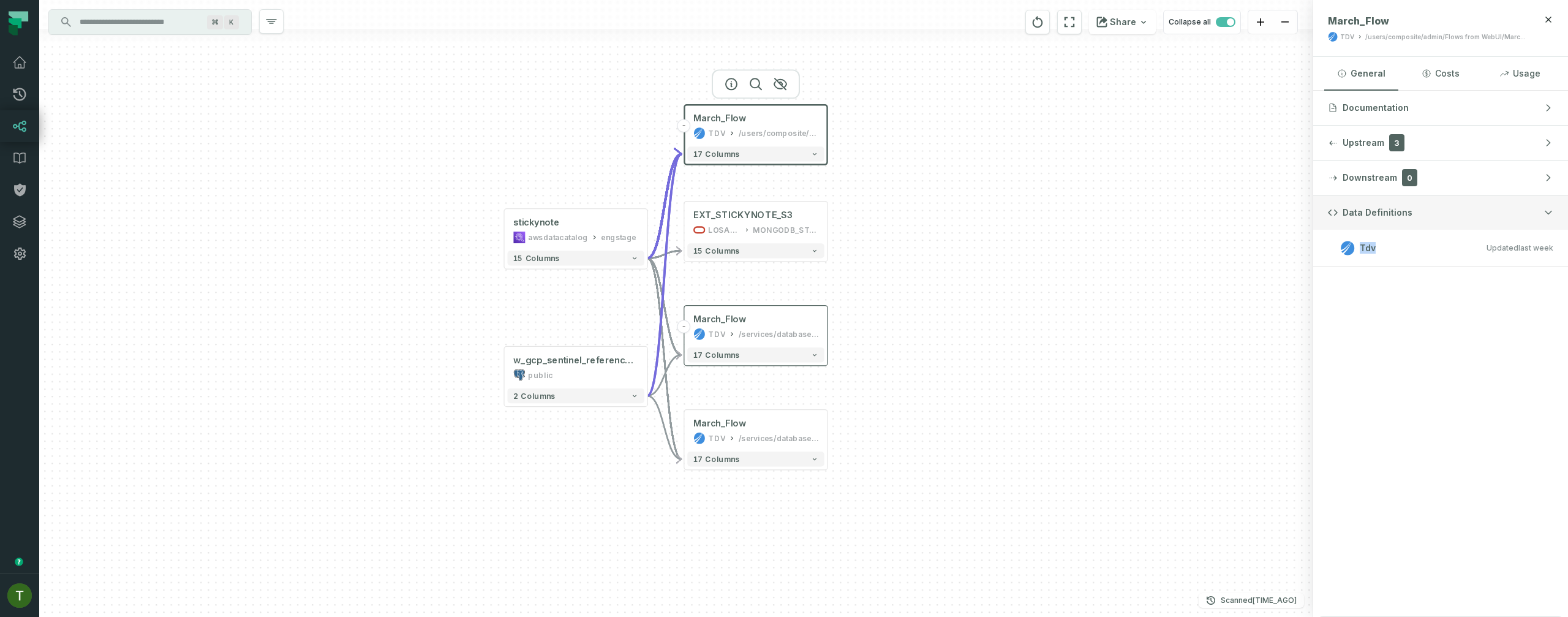 click on "Data Definitions" at bounding box center (1441, 213) 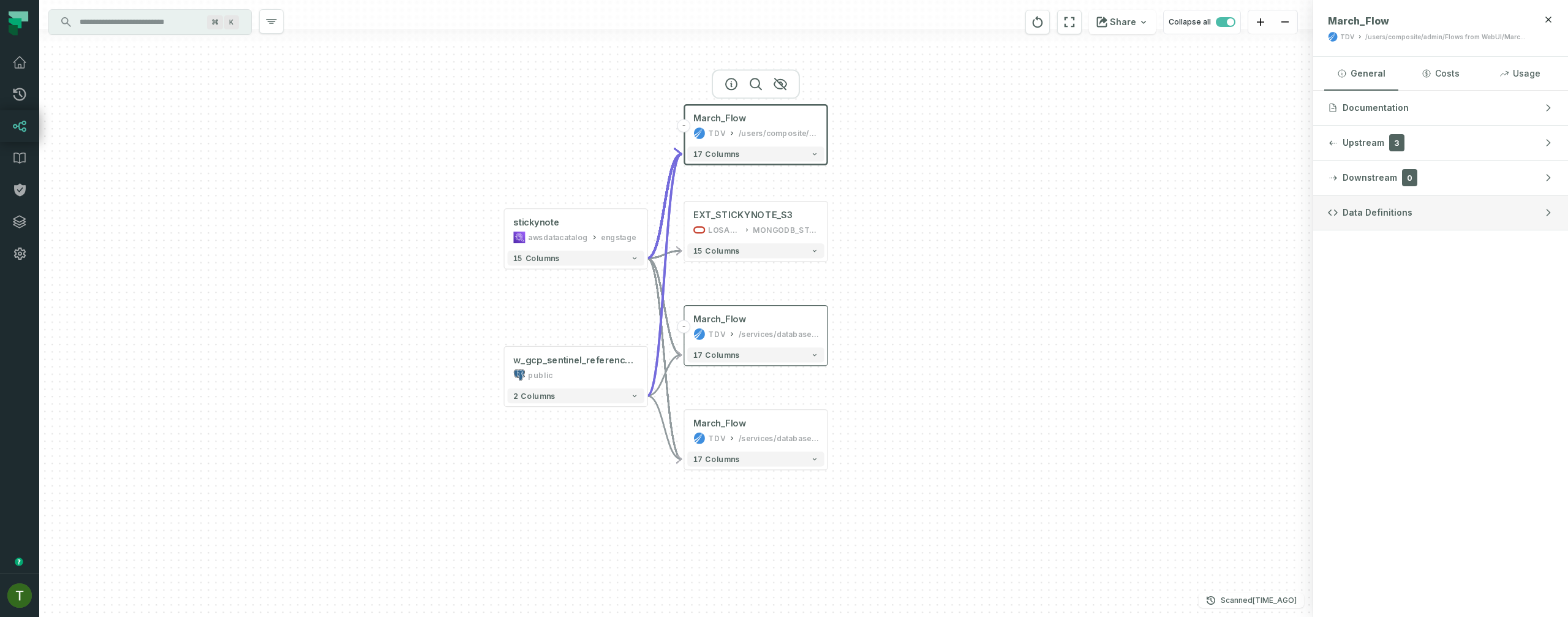 click on "Data Definitions" at bounding box center [1378, 213] 